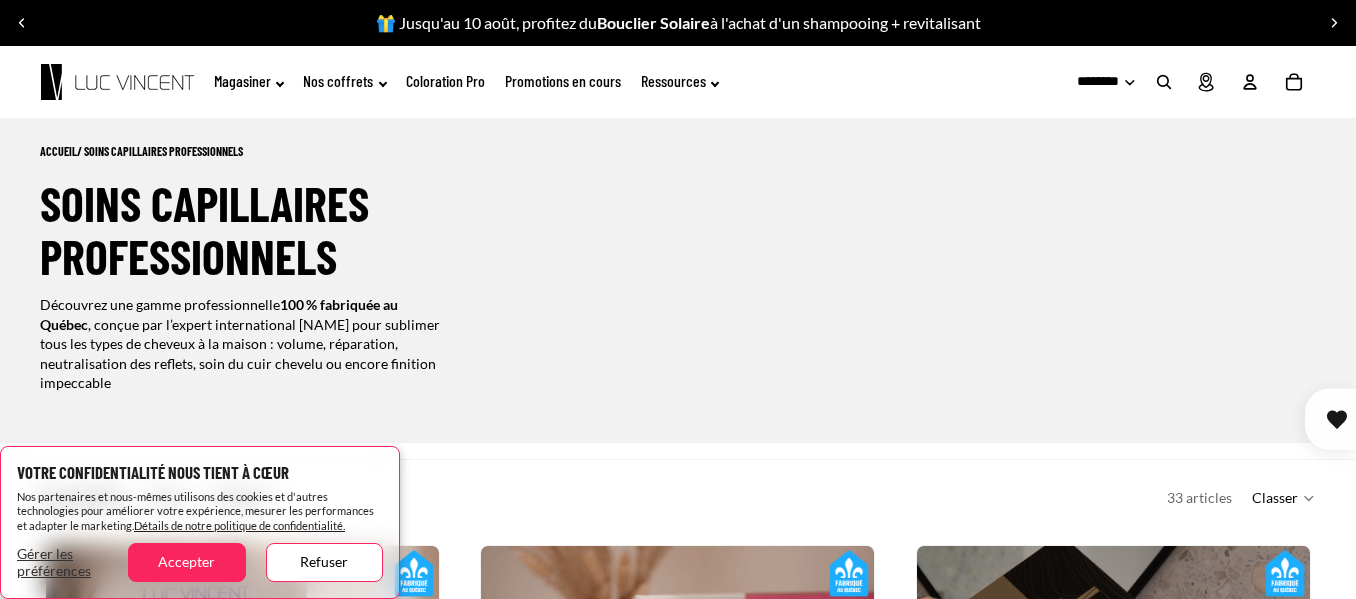 scroll, scrollTop: 0, scrollLeft: 0, axis: both 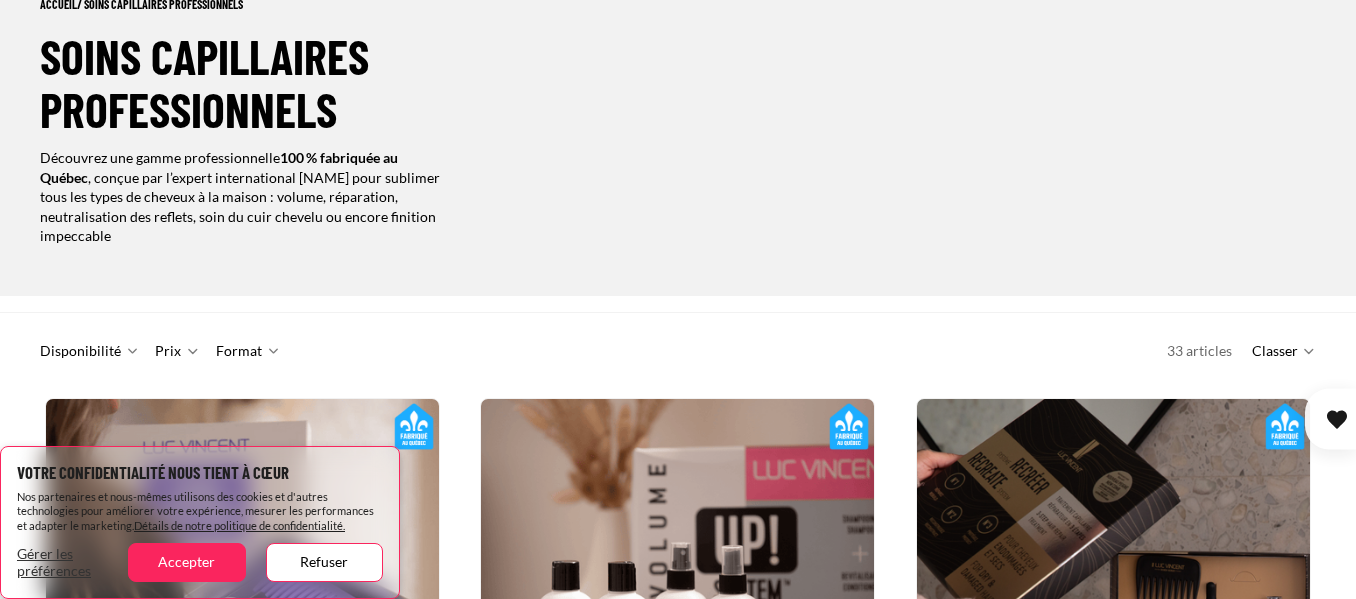 click on "Votre confidentialité nous tient à cœur Nos partenaires et nous-mêmes utilisons des cookies et d'autres technologies pour améliorer votre expérience, mesurer les performances et adapter le marketing.   Détails de notre politique de confidentialité. Gérer les préférences Accepter Refuser
Ignorer et passer au contenu
🎁 Jusqu'au 10 août, profitez du  Bouclier Solaire  à l'achat d'un shampooing + revitalisant
🎁 Jusqu'au 10 août, profitez du Bouclier Solaire à l'achat d'un shampooing + revitalisant
Aucune interruption de service malgré la menace de grève des postes.
Aucune interruption de service malgré la menace de grève des postes." at bounding box center (678, 2742) 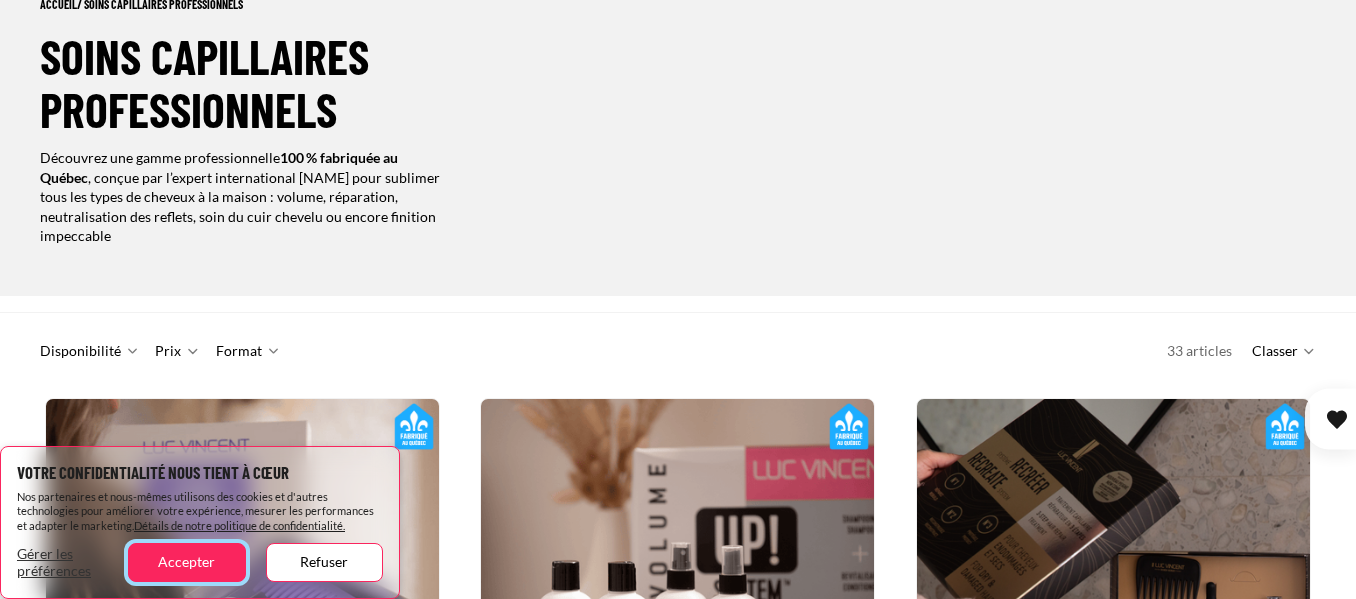 click on "Accepter" at bounding box center [186, 562] 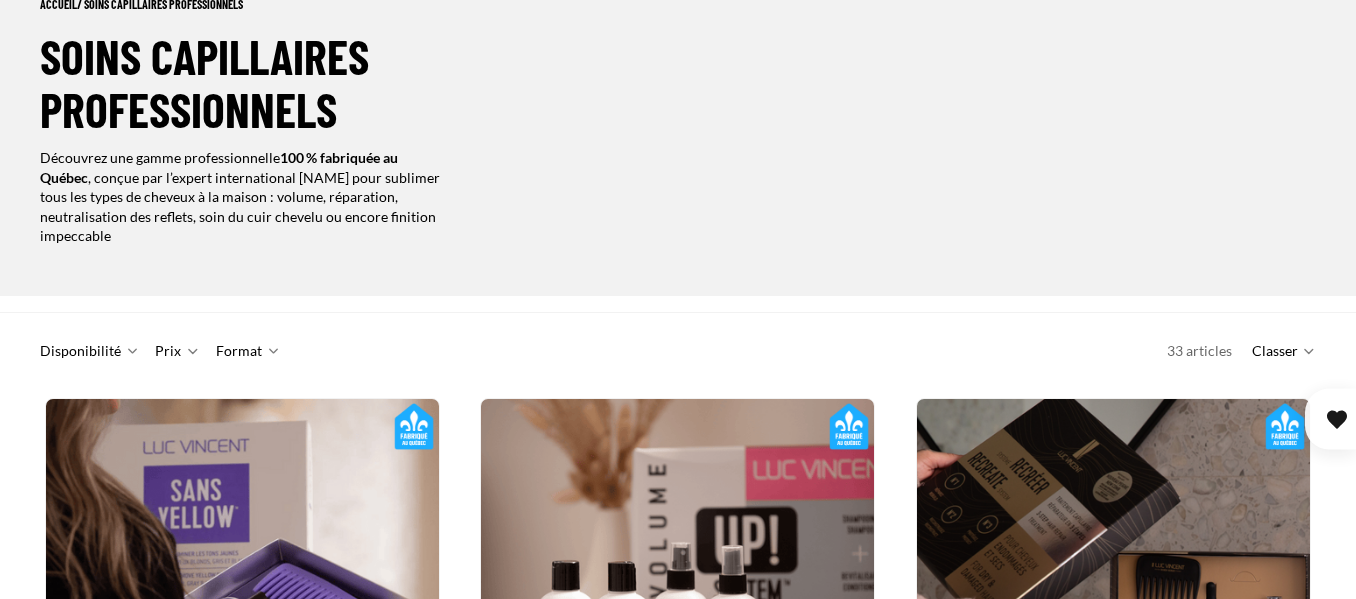 scroll, scrollTop: 0, scrollLeft: 0, axis: both 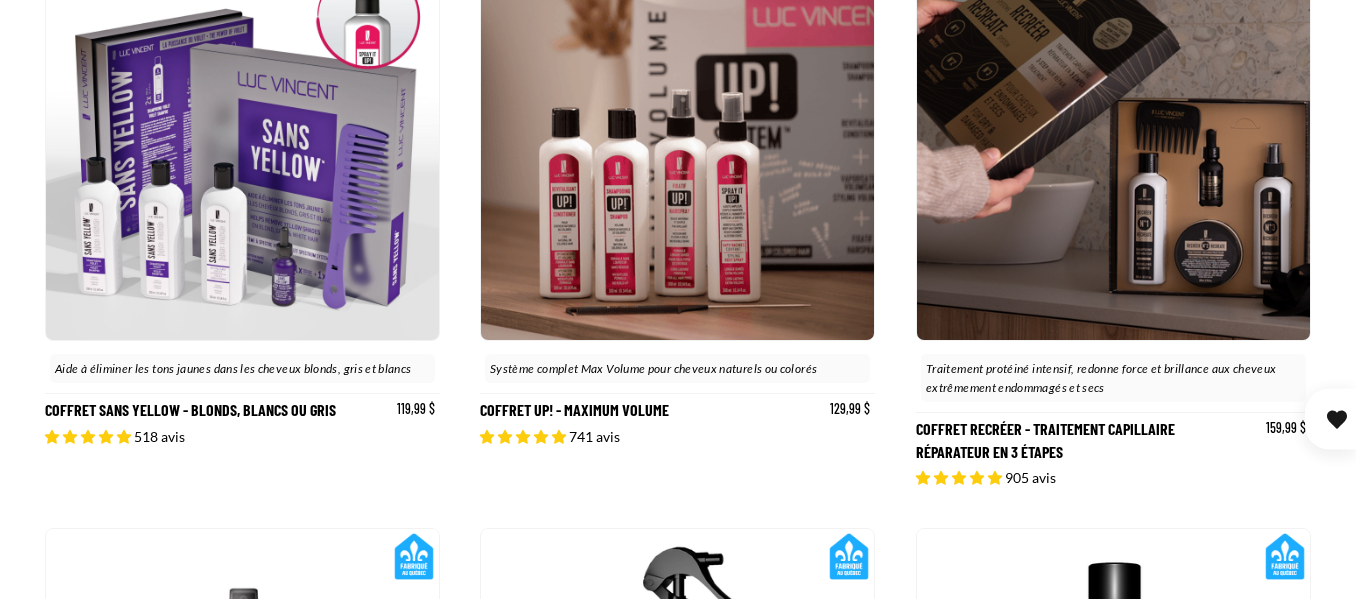 click 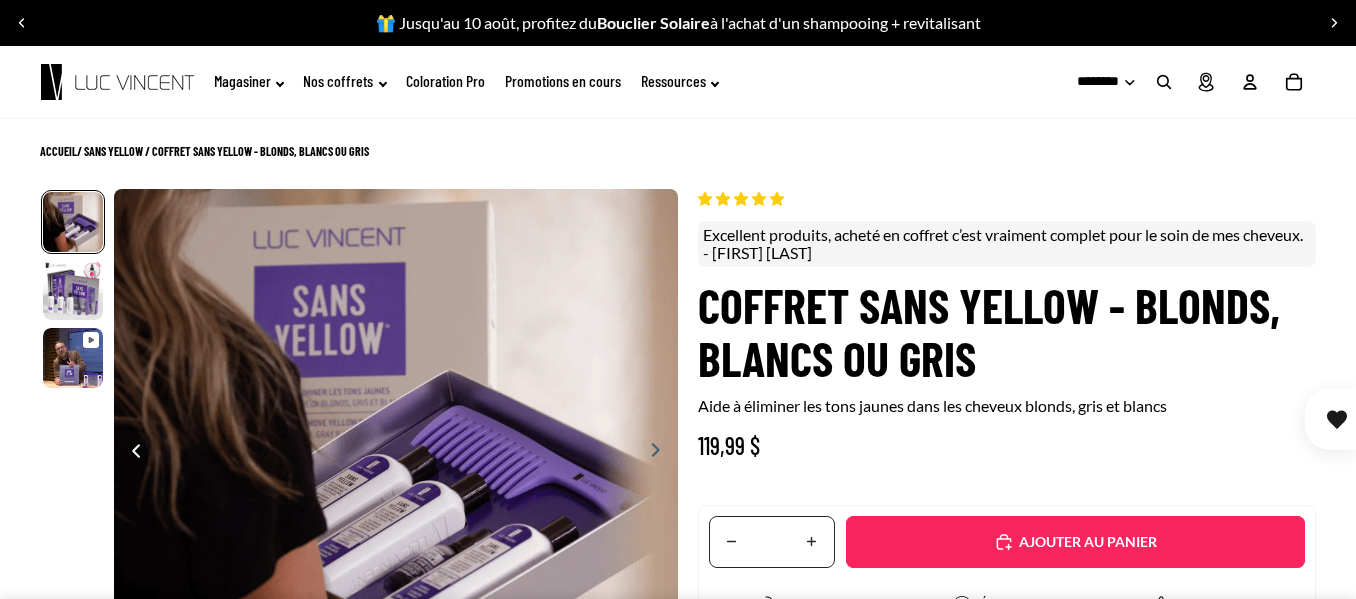 scroll, scrollTop: 0, scrollLeft: 0, axis: both 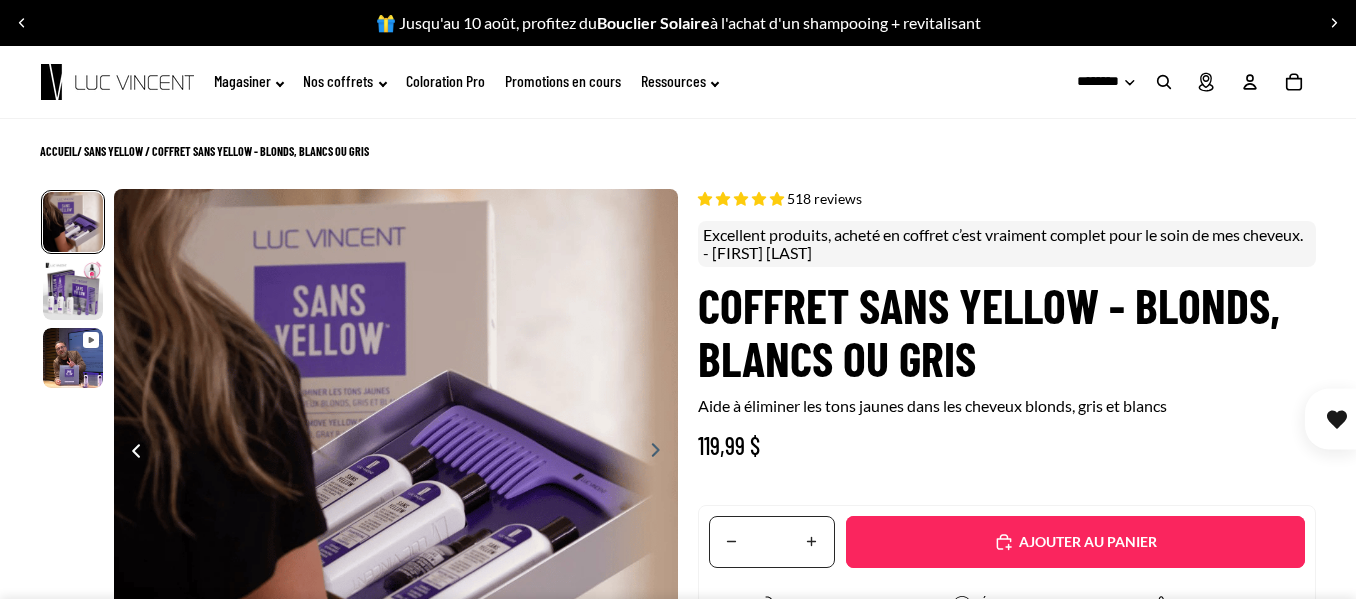 select on "**********" 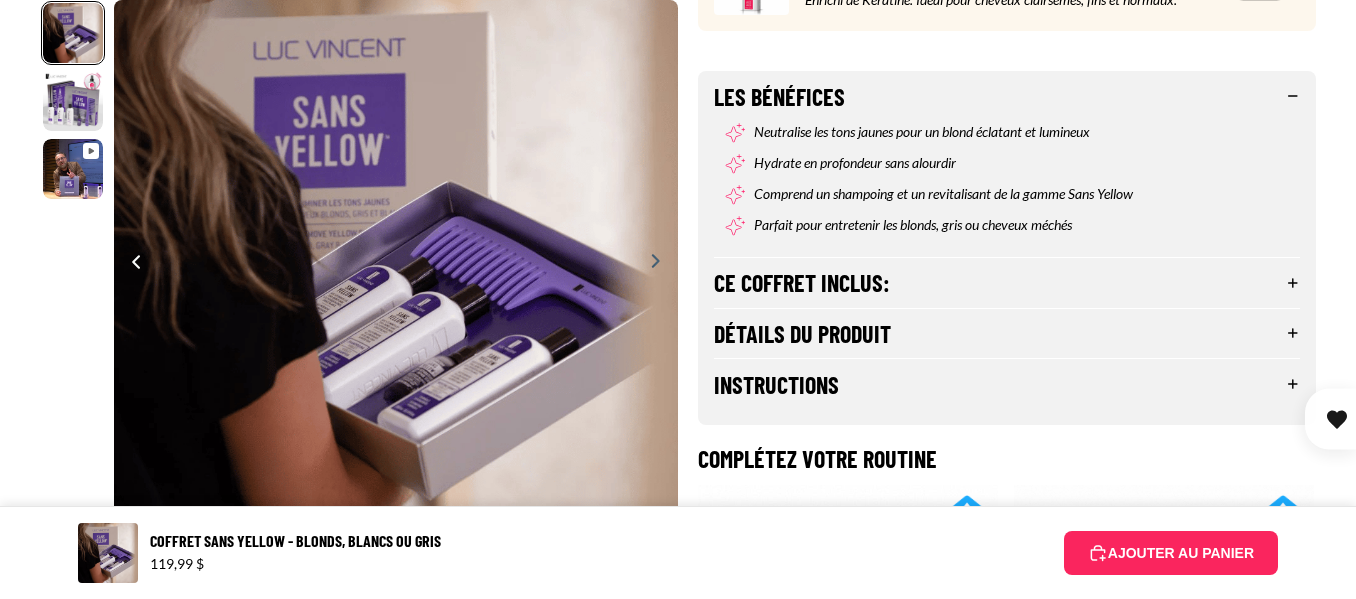 scroll, scrollTop: 805, scrollLeft: 0, axis: vertical 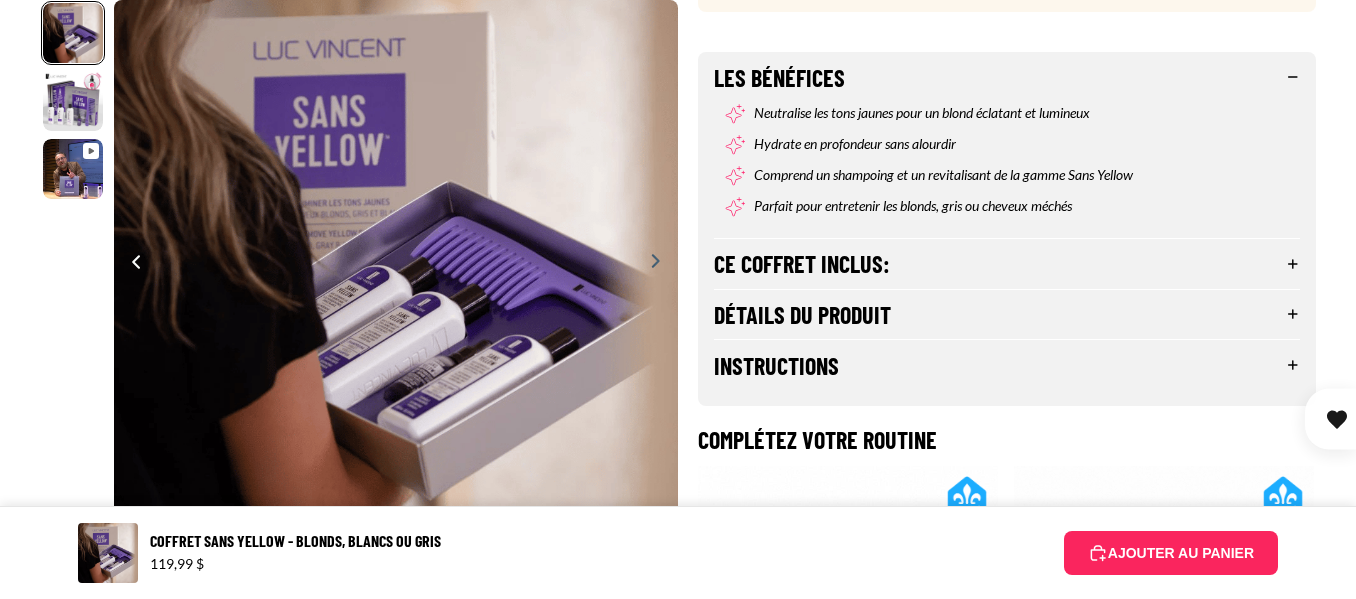 click on "Ce coffret inclus:" at bounding box center [1007, 264] 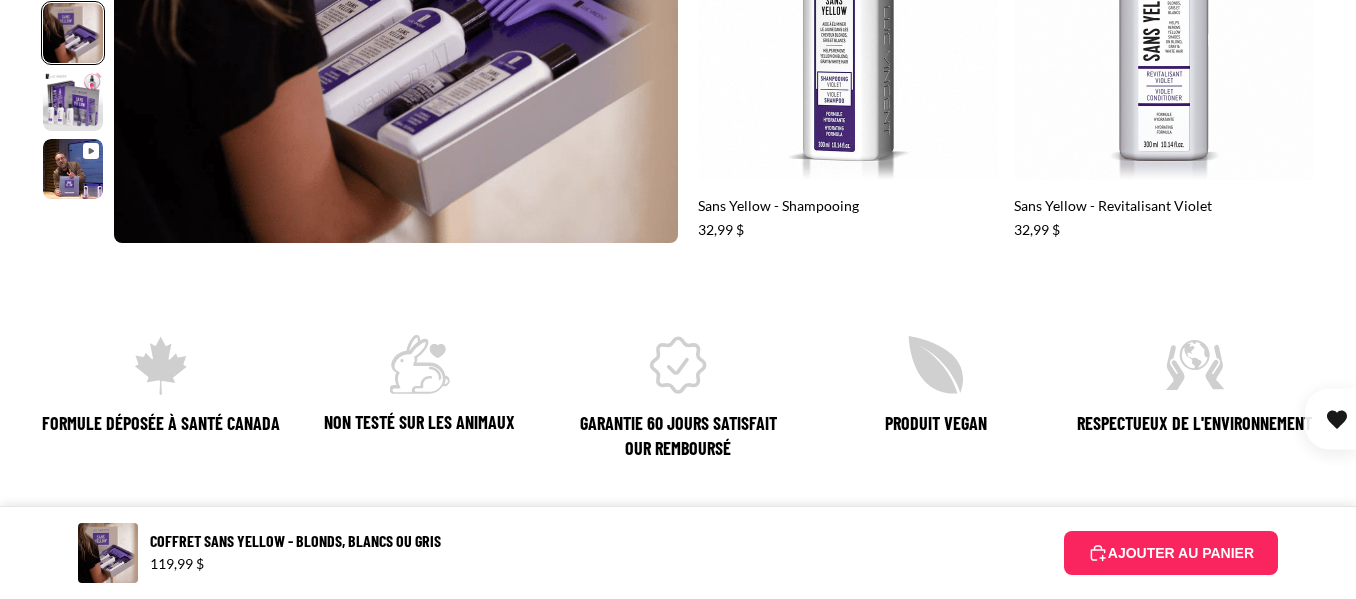 scroll, scrollTop: 1485, scrollLeft: 0, axis: vertical 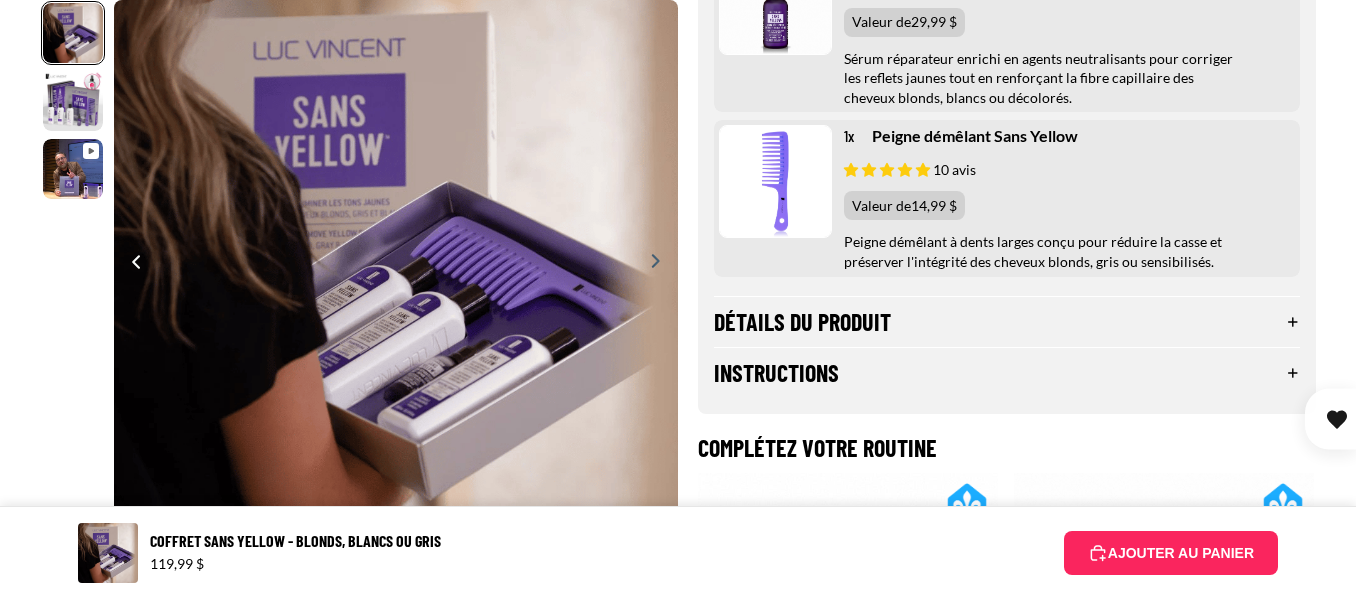 click on "Détails du produit" at bounding box center [1007, 322] 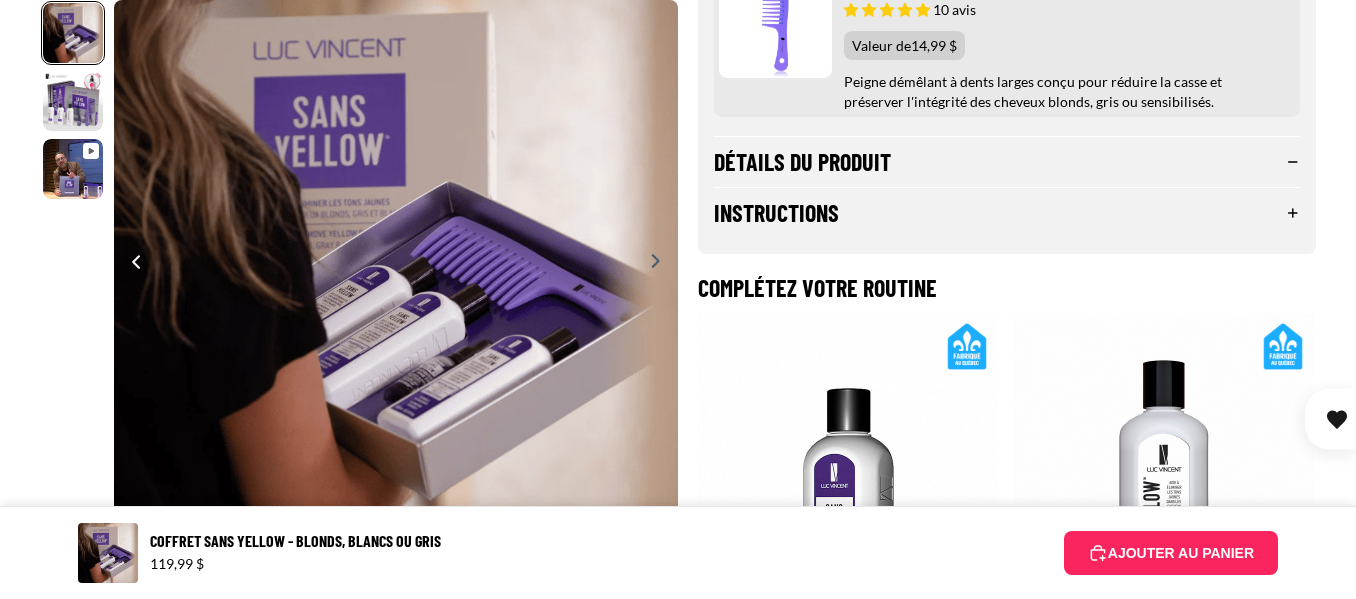 scroll, scrollTop: 1685, scrollLeft: 0, axis: vertical 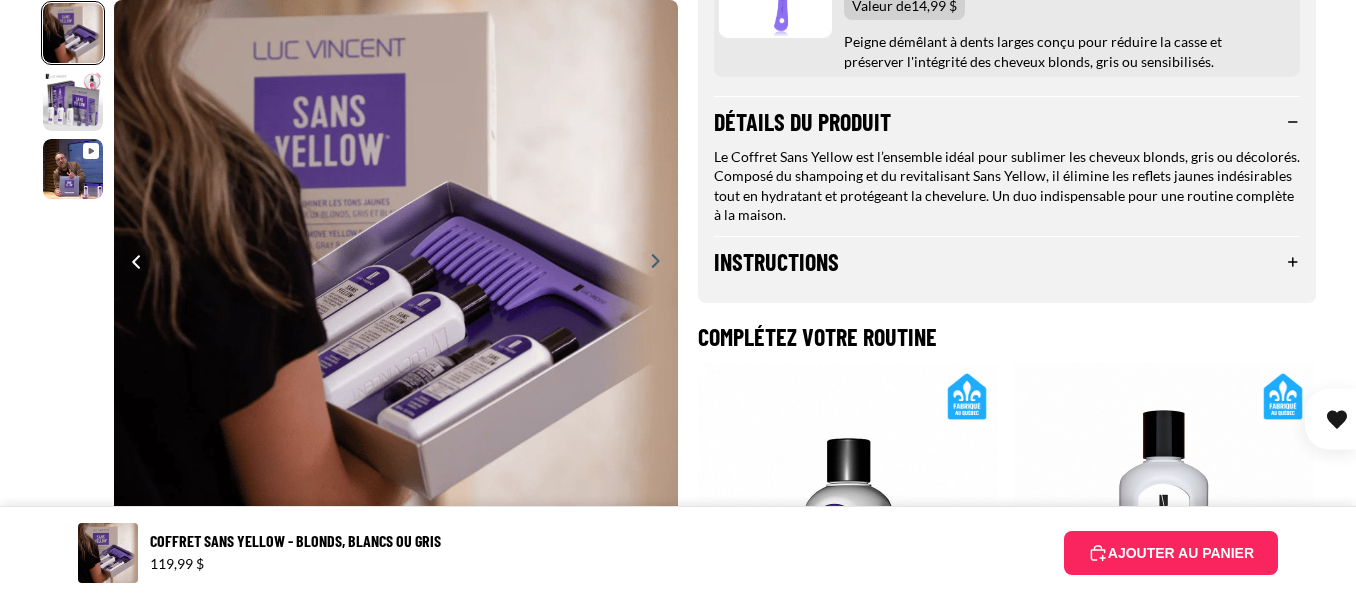 click on "Instructions" at bounding box center (1007, 262) 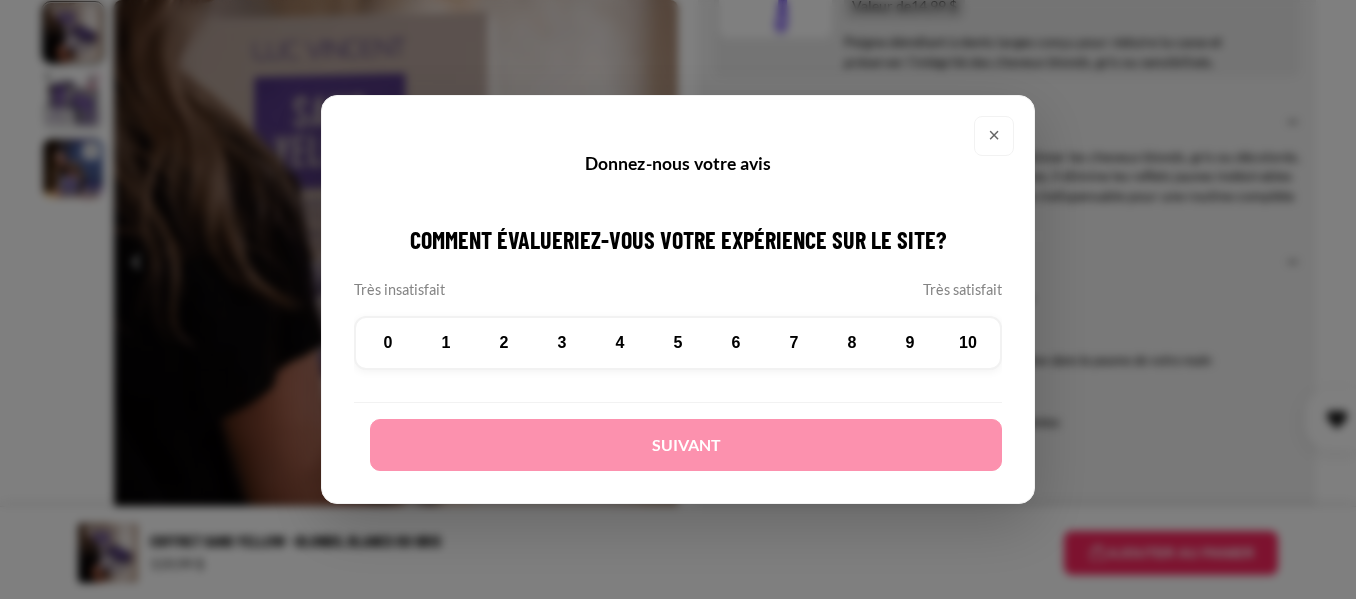click on "×" at bounding box center [994, 136] 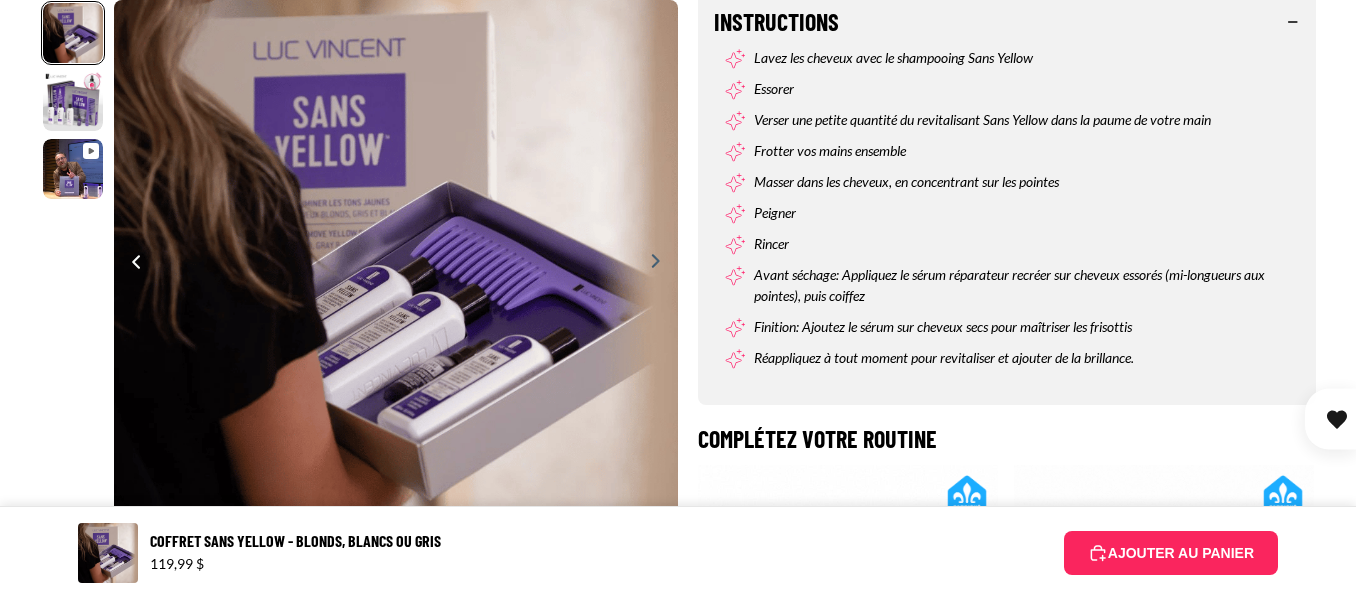 scroll, scrollTop: 1965, scrollLeft: 0, axis: vertical 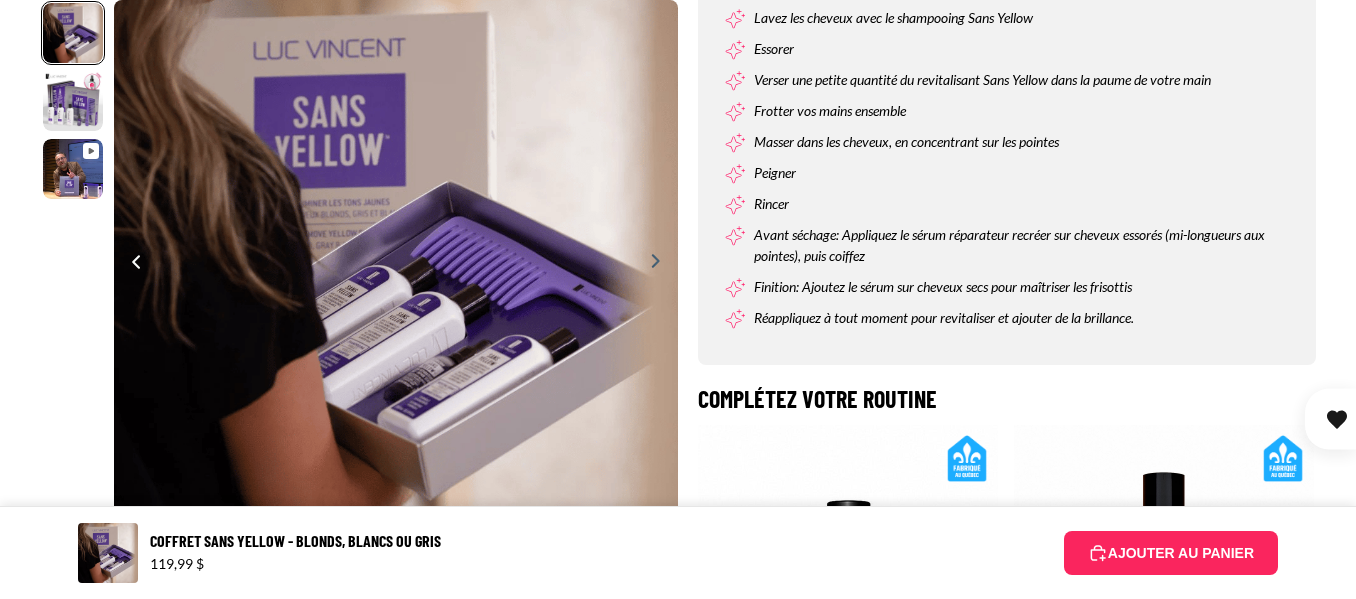 click on "Masser dans les cheveux, en concentrant sur les pointes" at bounding box center (1027, 141) 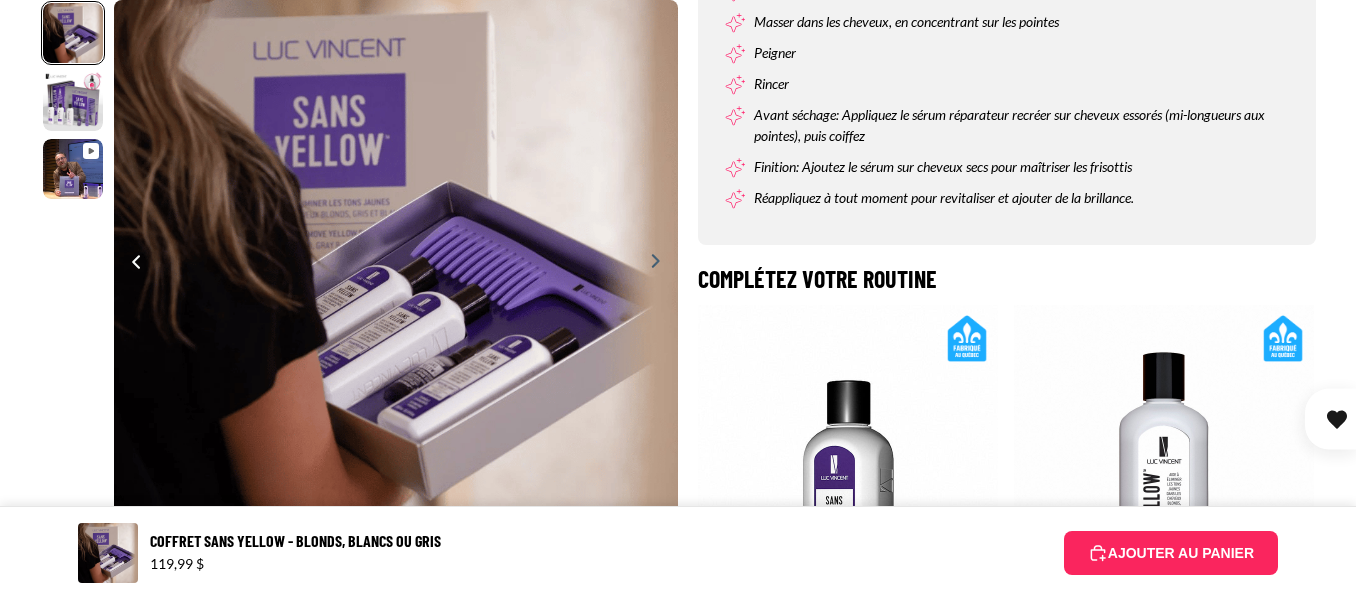 scroll, scrollTop: 2125, scrollLeft: 0, axis: vertical 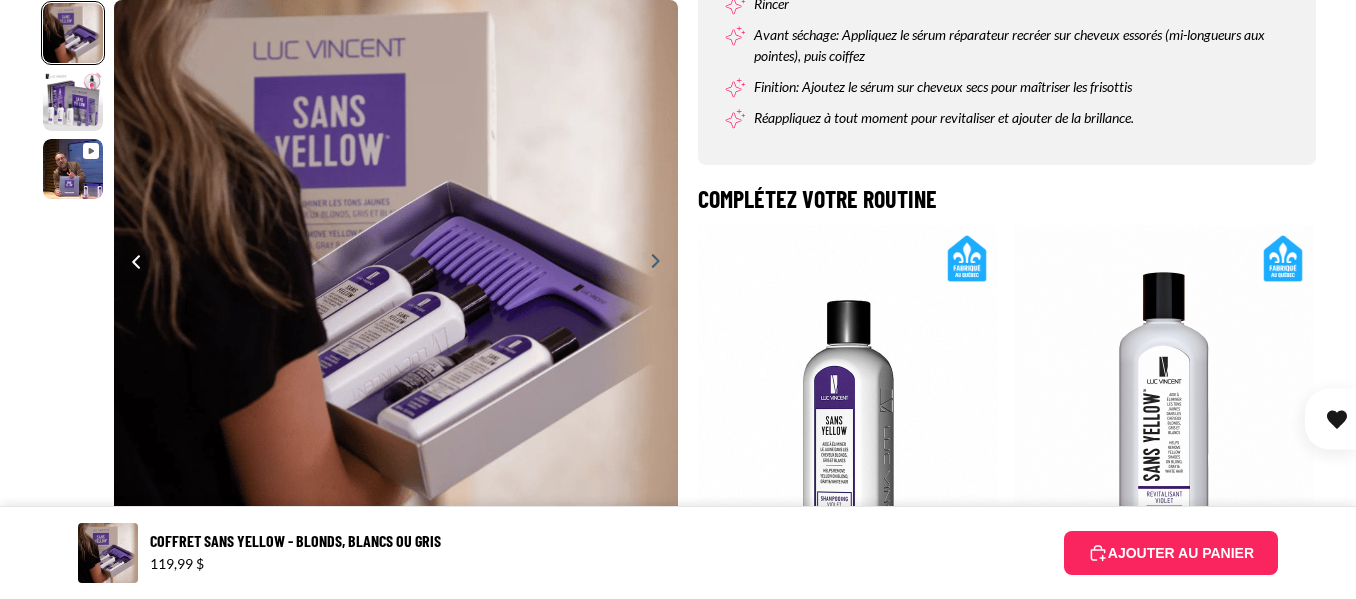 click on "Lire la vidéo
Lire la vidéo
Mettre la vidéo en pause" at bounding box center [678, -647] 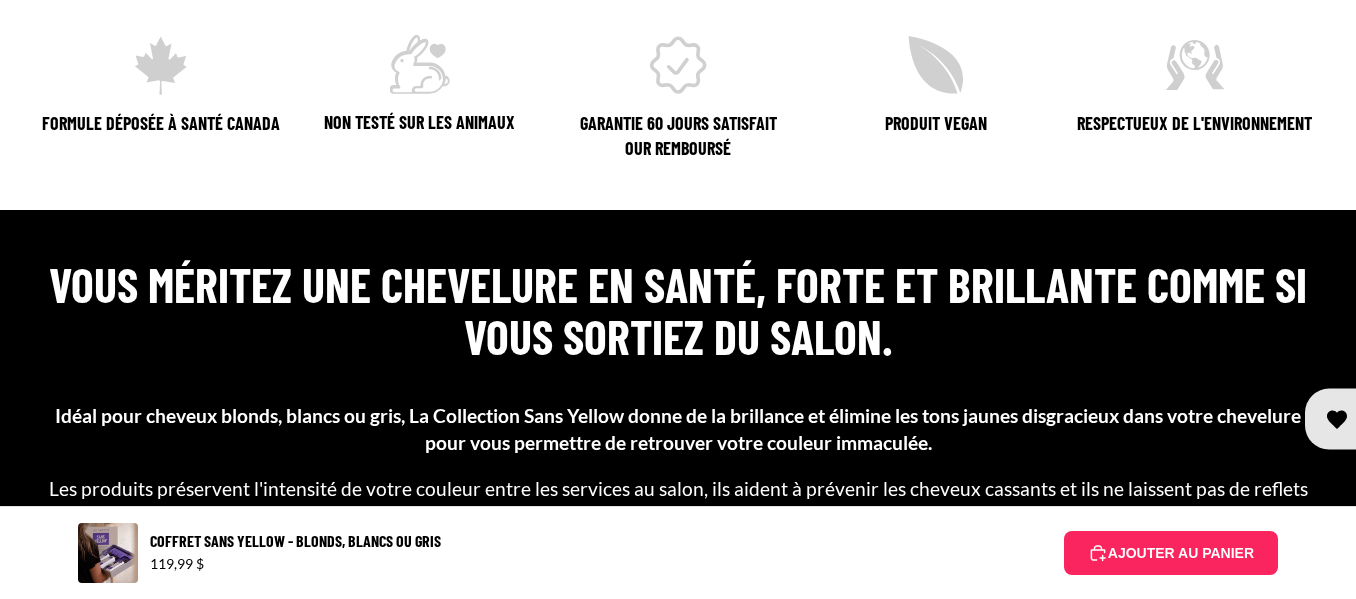 scroll, scrollTop: 2965, scrollLeft: 0, axis: vertical 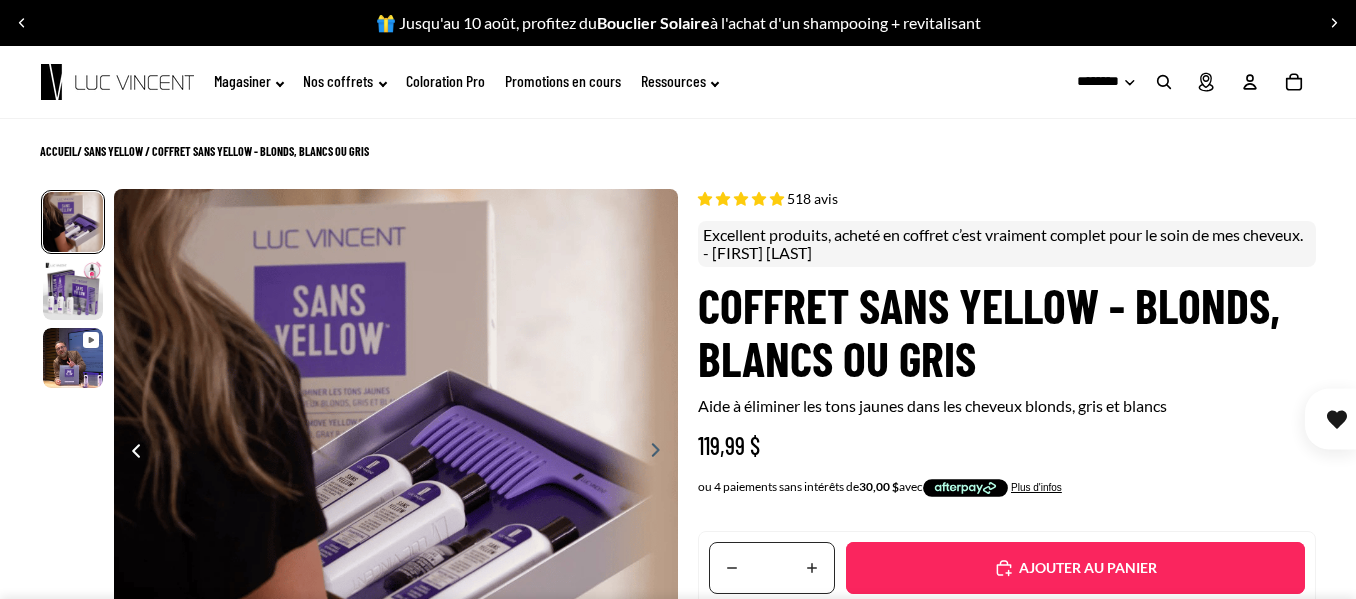 click on "Nombre total d'articles dans le panier: 0
0" 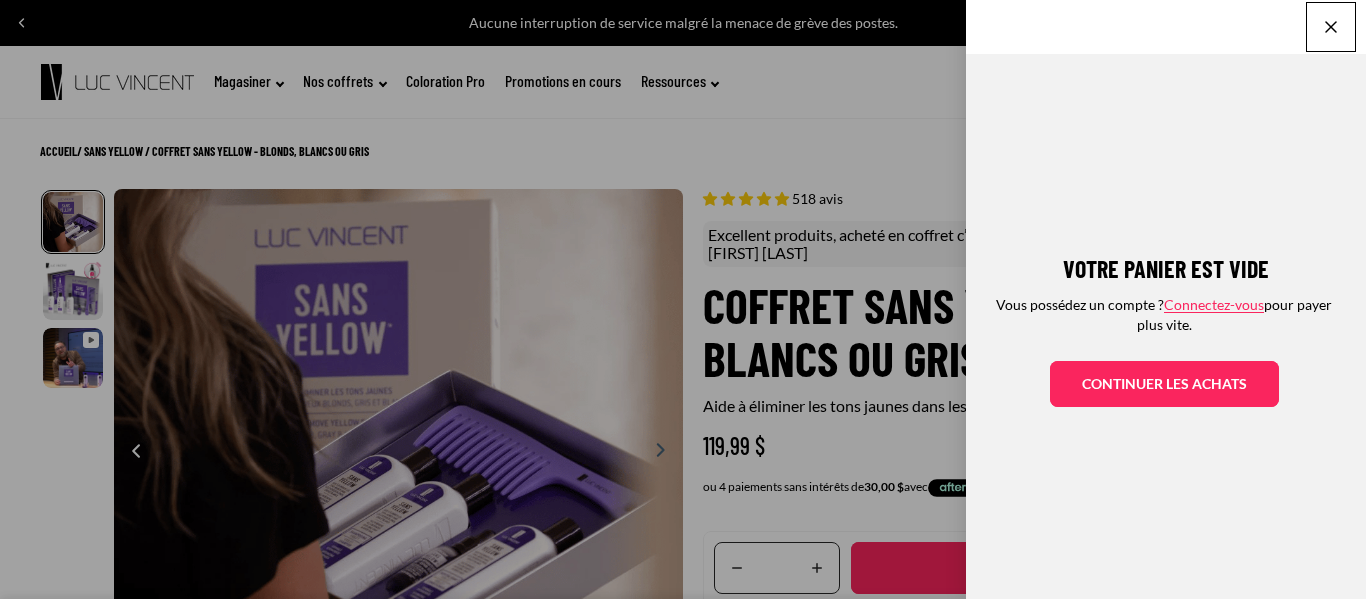 click on "Connectez-vous" 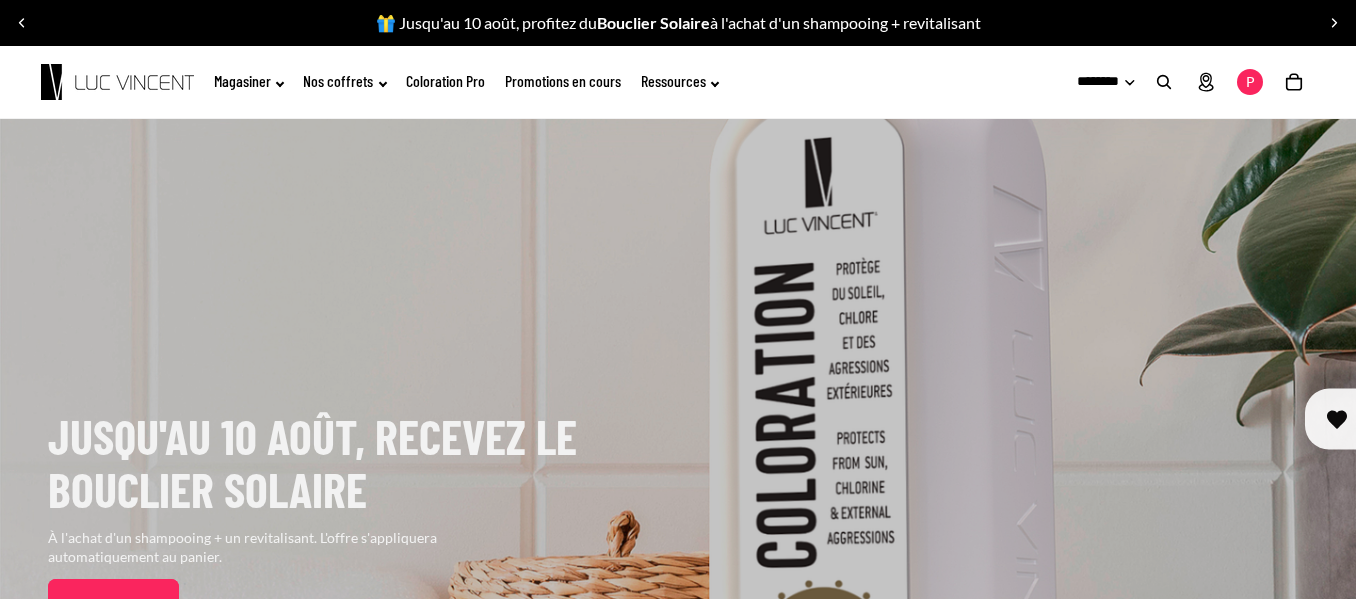 scroll, scrollTop: 0, scrollLeft: 0, axis: both 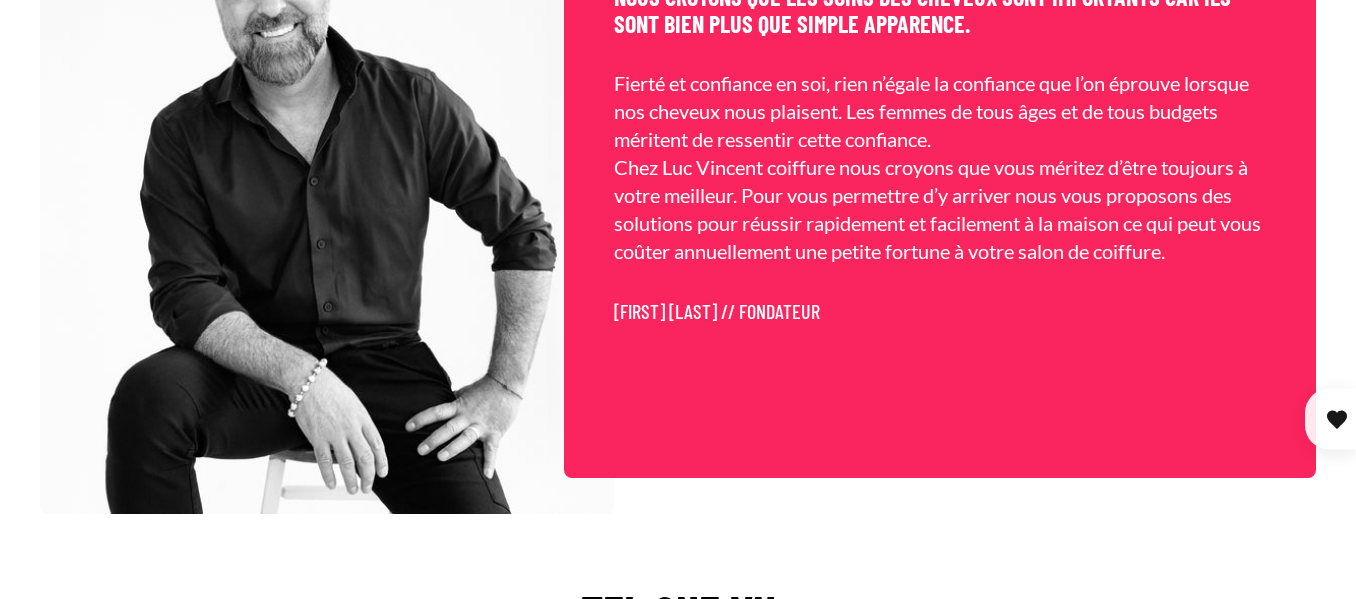 drag, startPoint x: 1360, startPoint y: 71, endPoint x: 1365, endPoint y: 394, distance: 323.0387 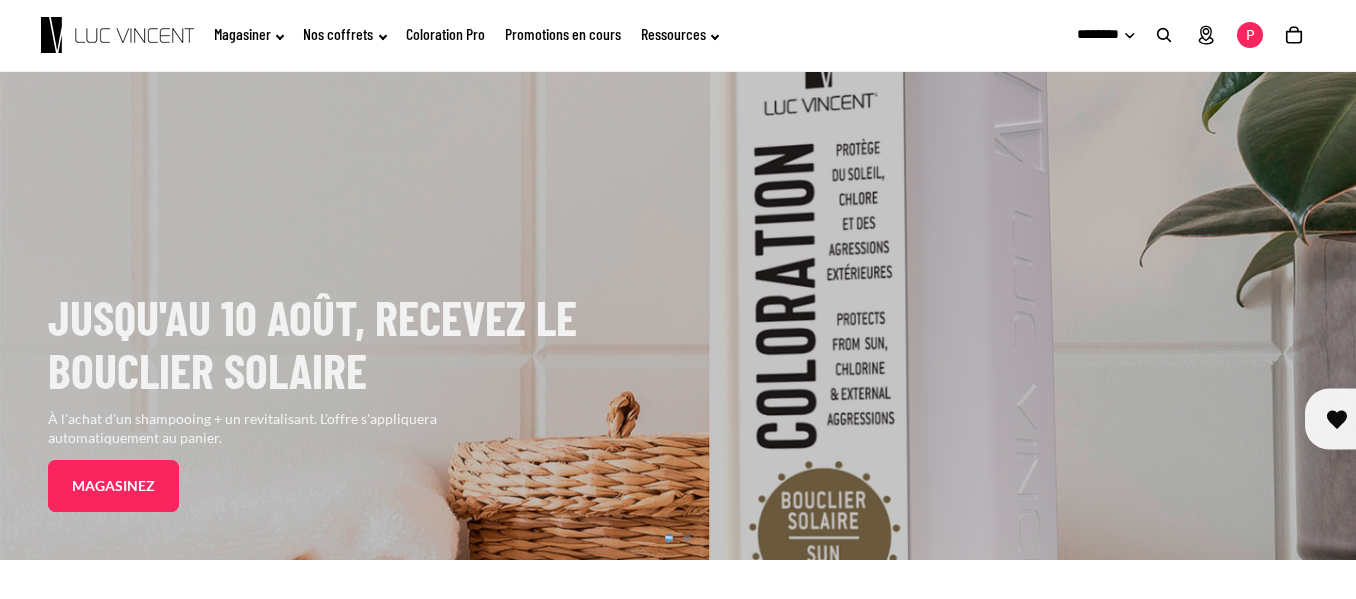 scroll, scrollTop: 73, scrollLeft: 0, axis: vertical 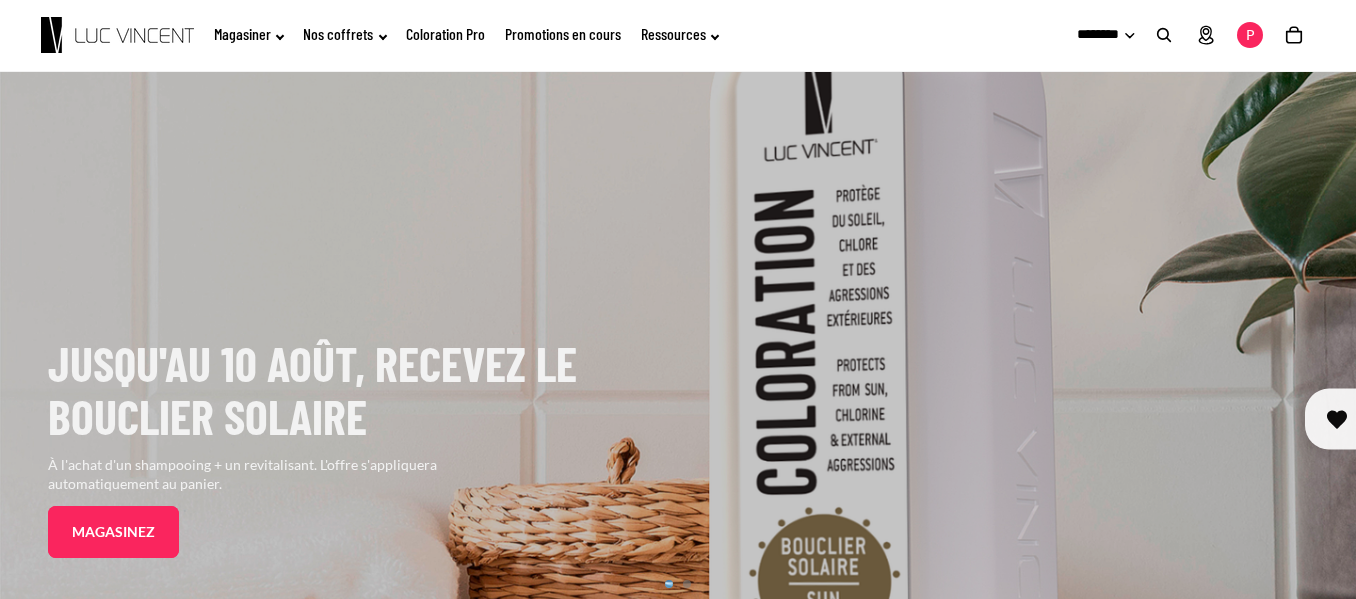 click on "Magasinez" 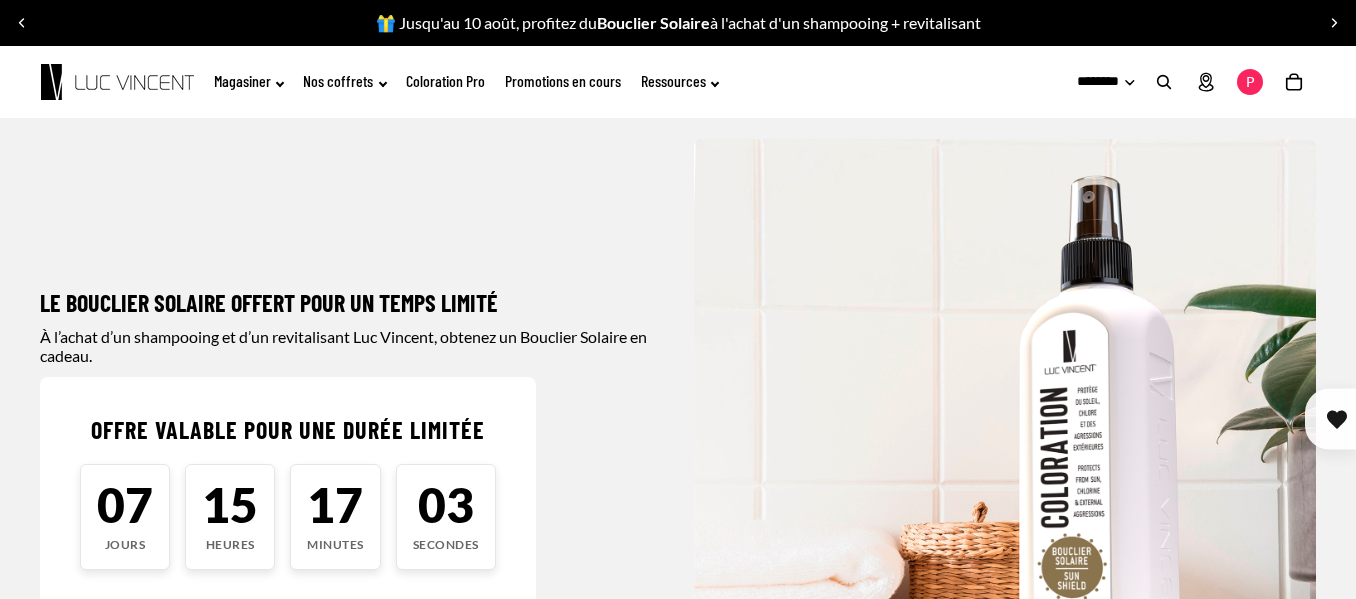 scroll, scrollTop: 0, scrollLeft: 0, axis: both 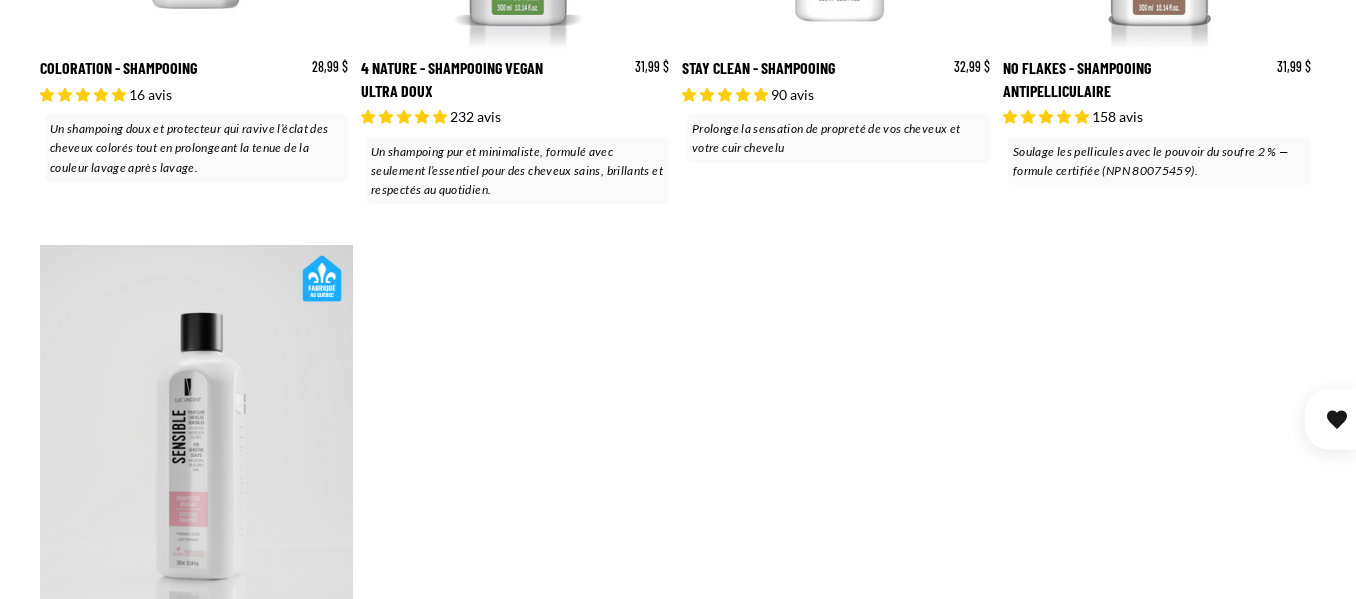 drag, startPoint x: 1362, startPoint y: 69, endPoint x: 1365, endPoint y: 274, distance: 205.02196 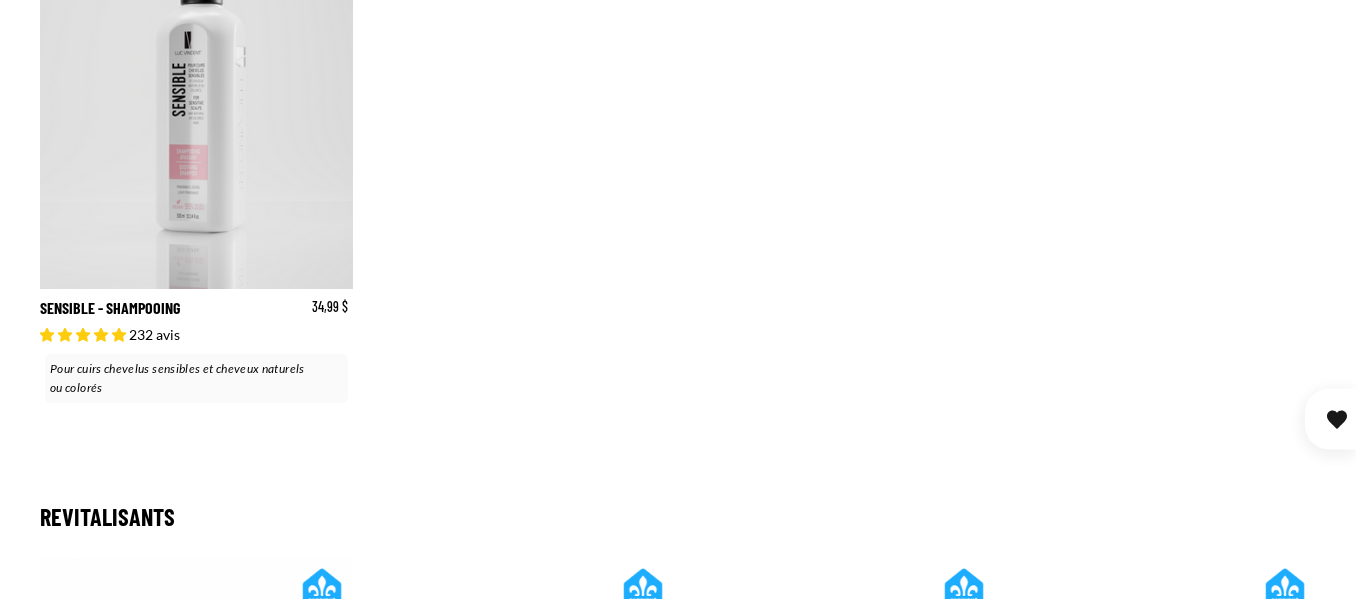 scroll, scrollTop: 2263, scrollLeft: 0, axis: vertical 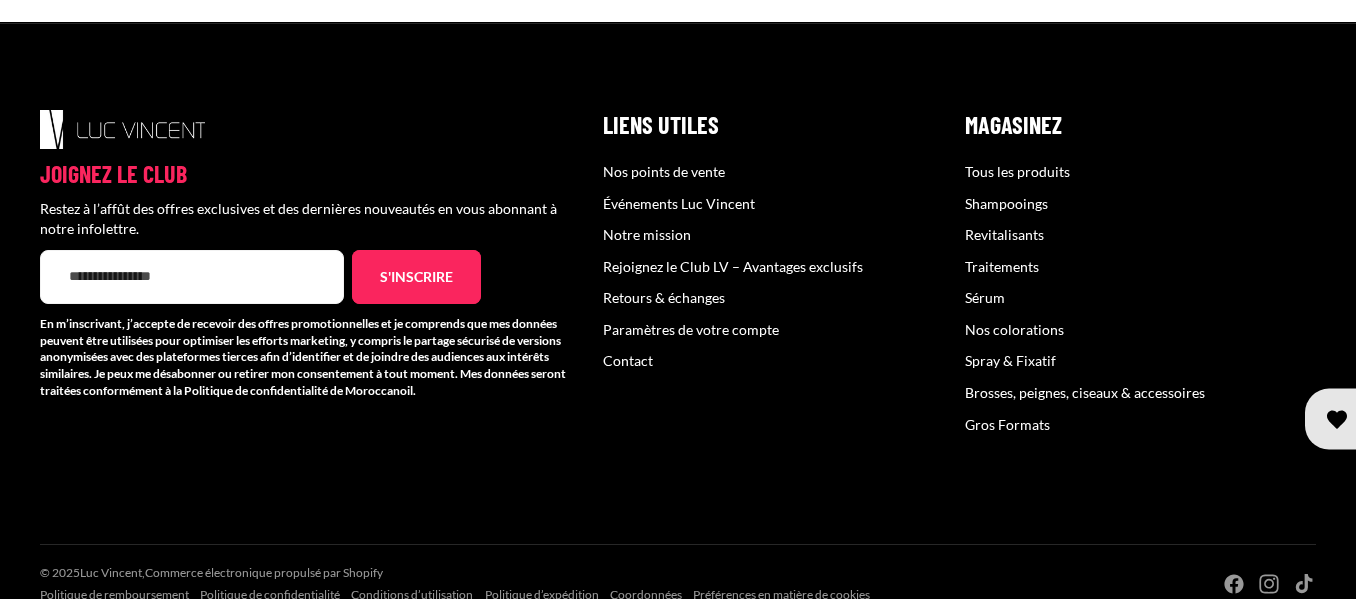 drag, startPoint x: 1355, startPoint y: 529, endPoint x: 1365, endPoint y: 522, distance: 12.206555 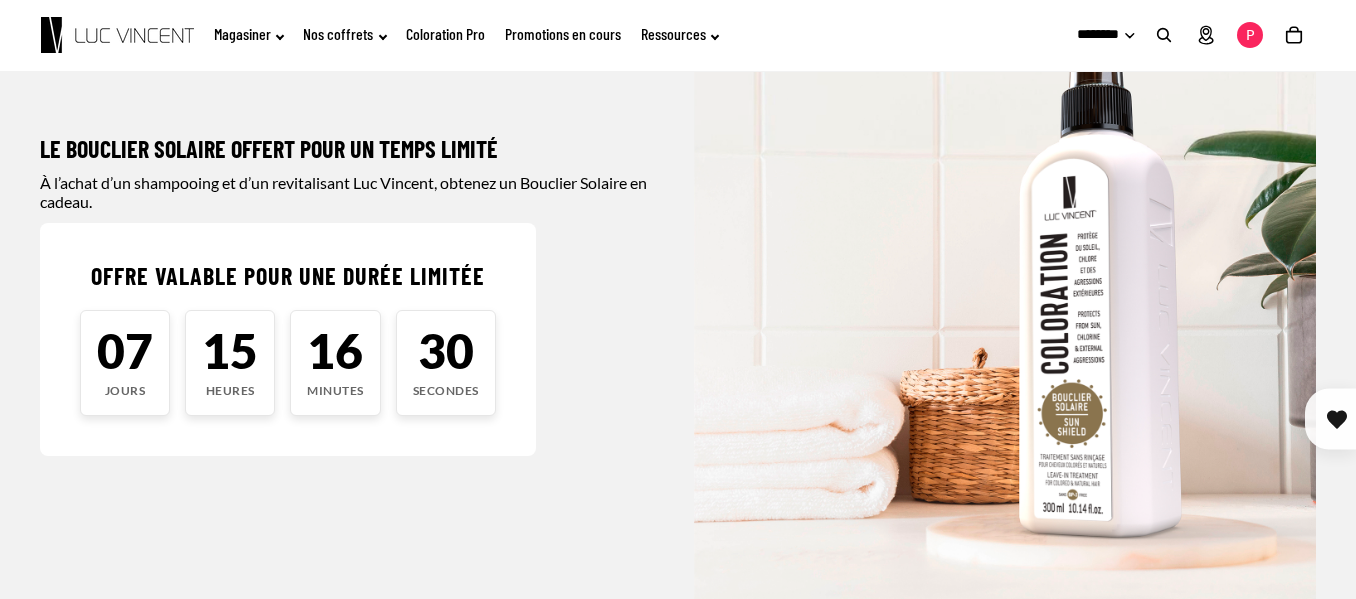 scroll, scrollTop: 83, scrollLeft: 0, axis: vertical 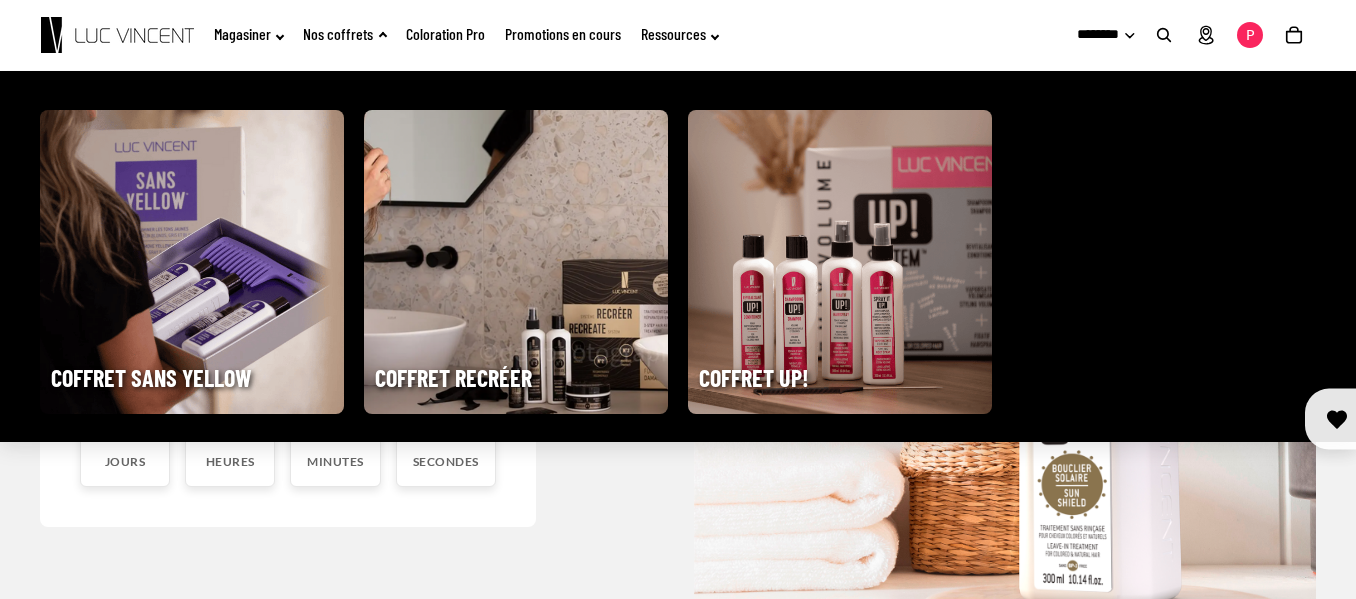 click at bounding box center (192, 262) 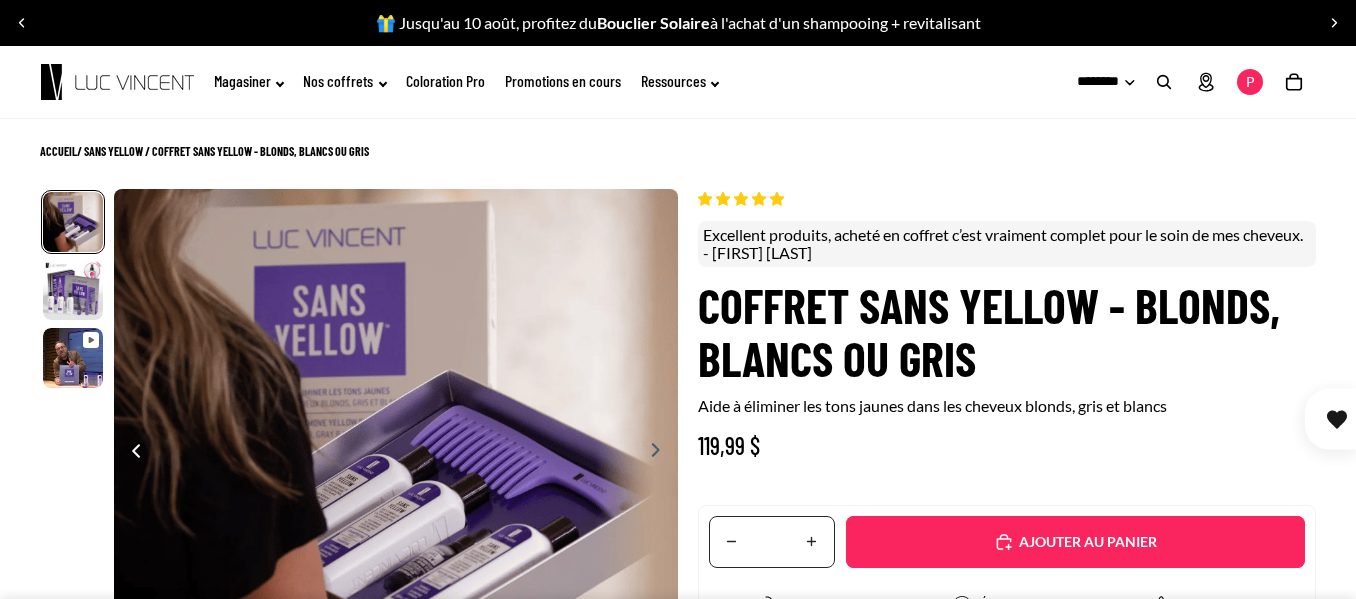 scroll, scrollTop: 0, scrollLeft: 0, axis: both 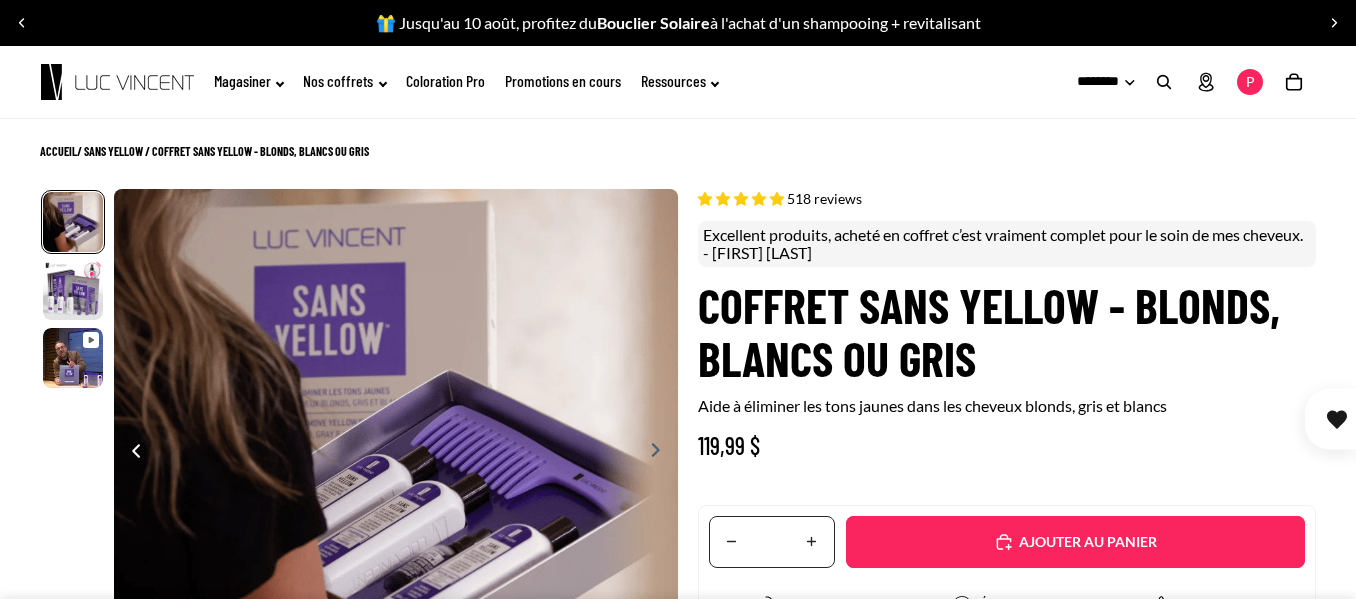 select on "**********" 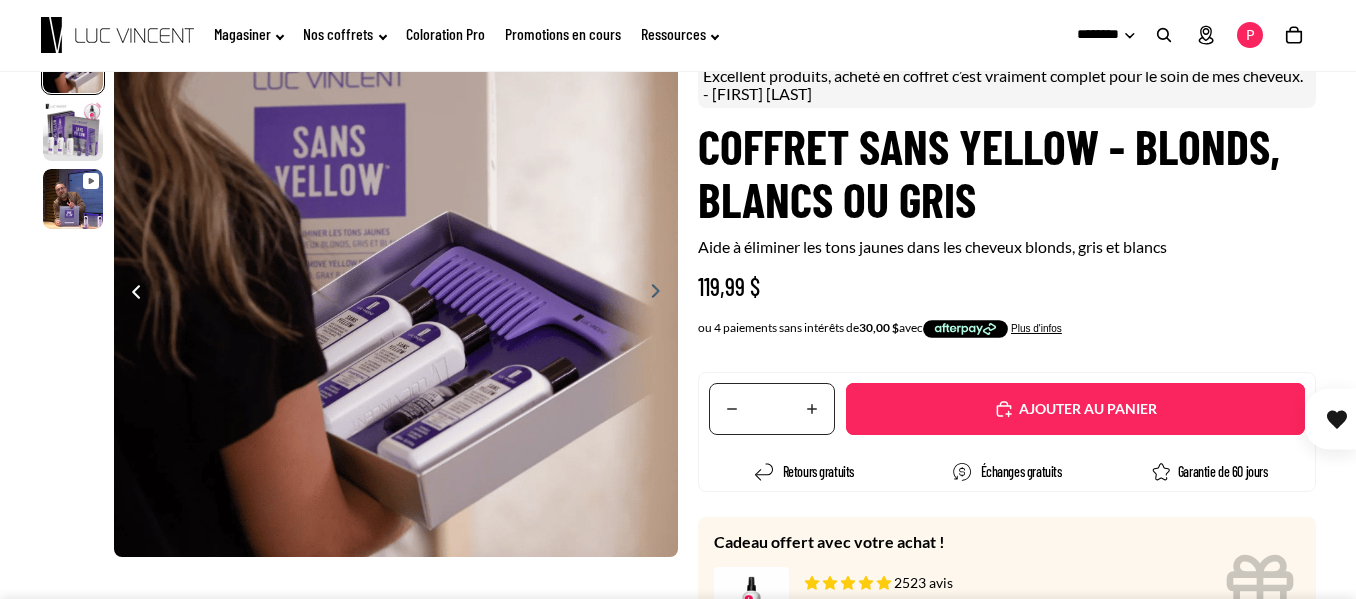 scroll, scrollTop: 0, scrollLeft: 0, axis: both 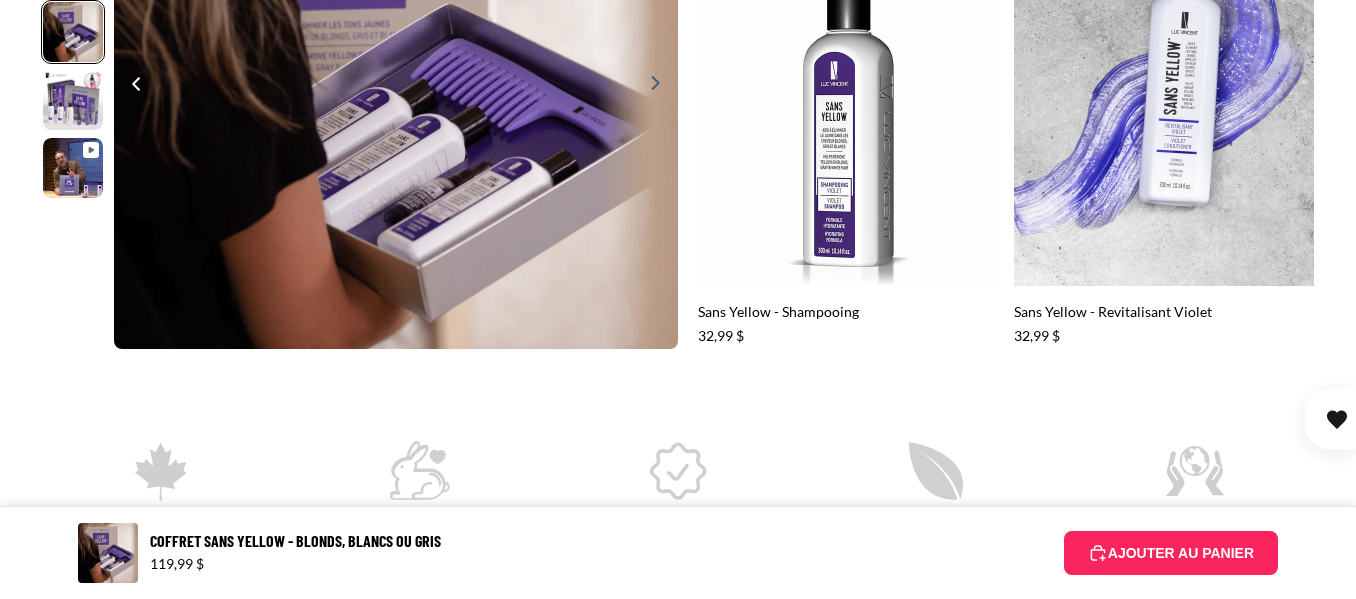 click 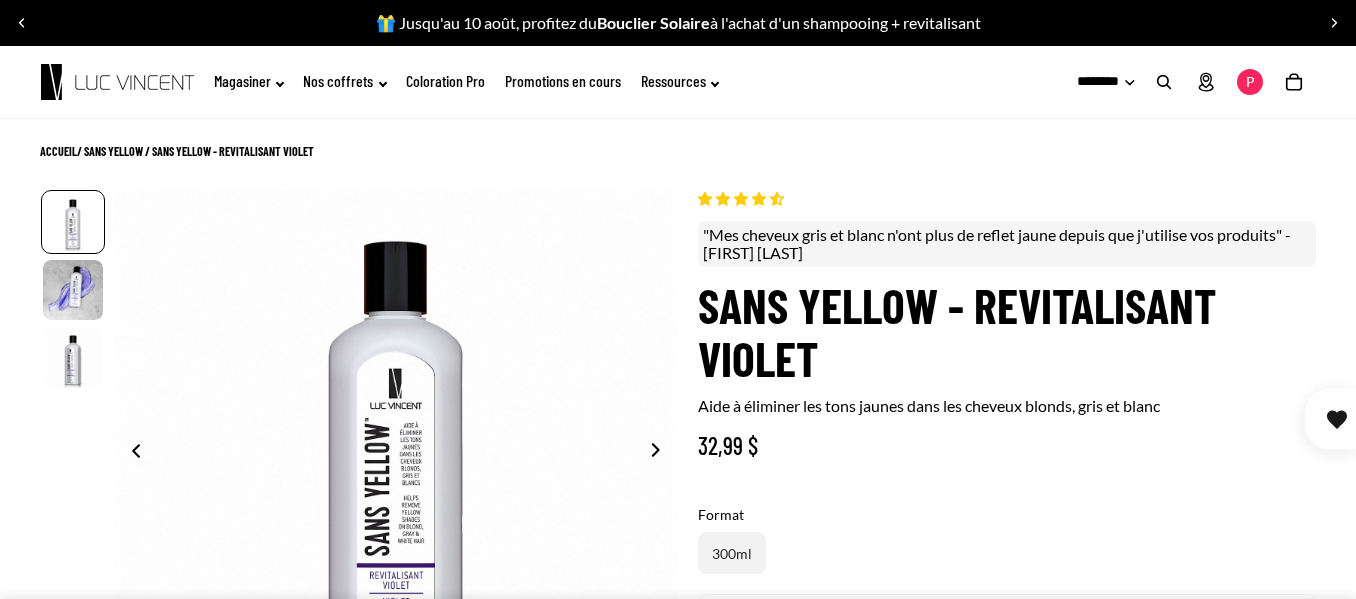 scroll, scrollTop: 0, scrollLeft: 0, axis: both 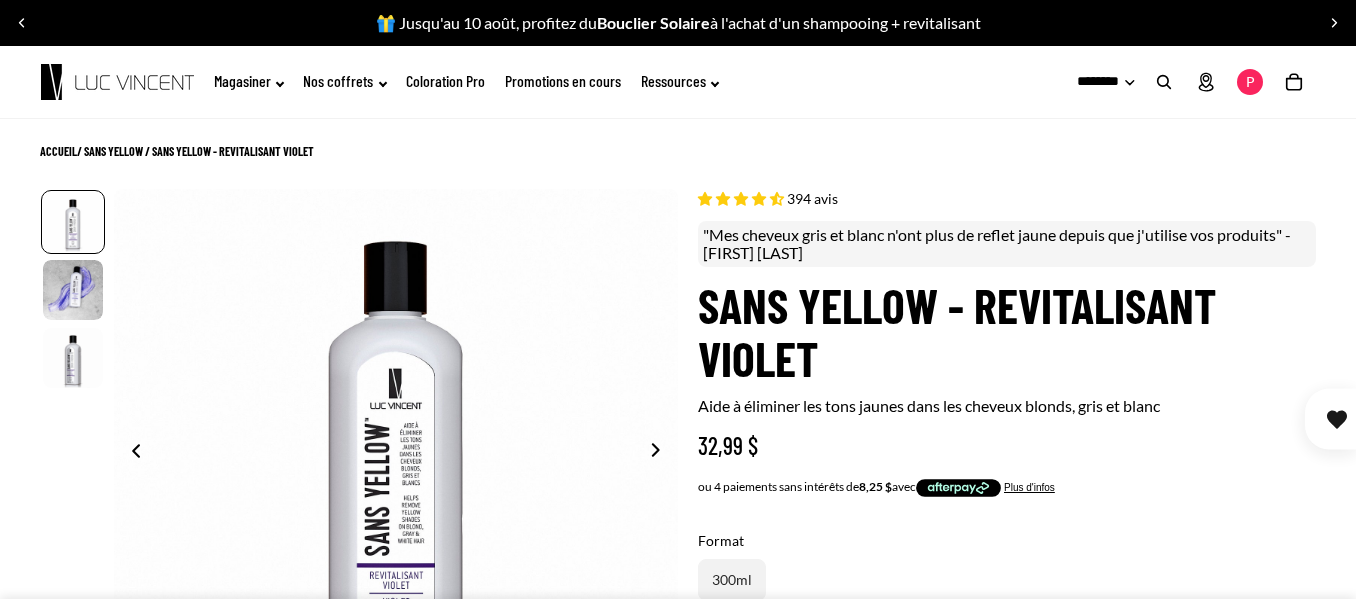select on "**********" 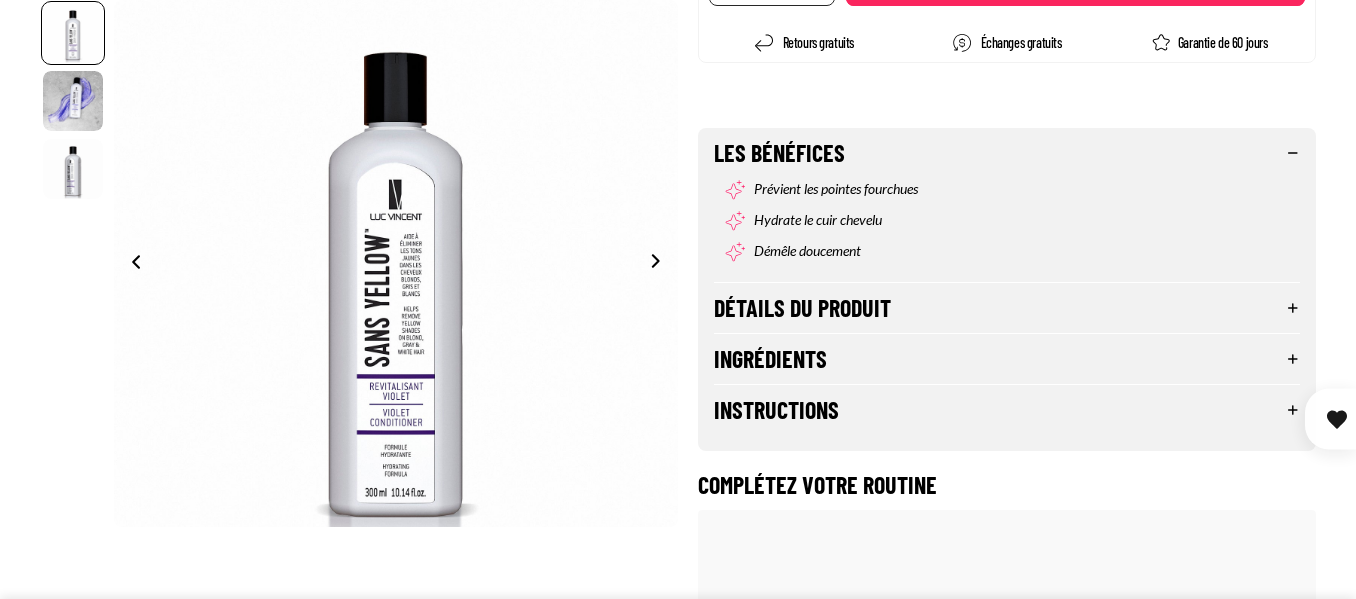 scroll, scrollTop: 680, scrollLeft: 0, axis: vertical 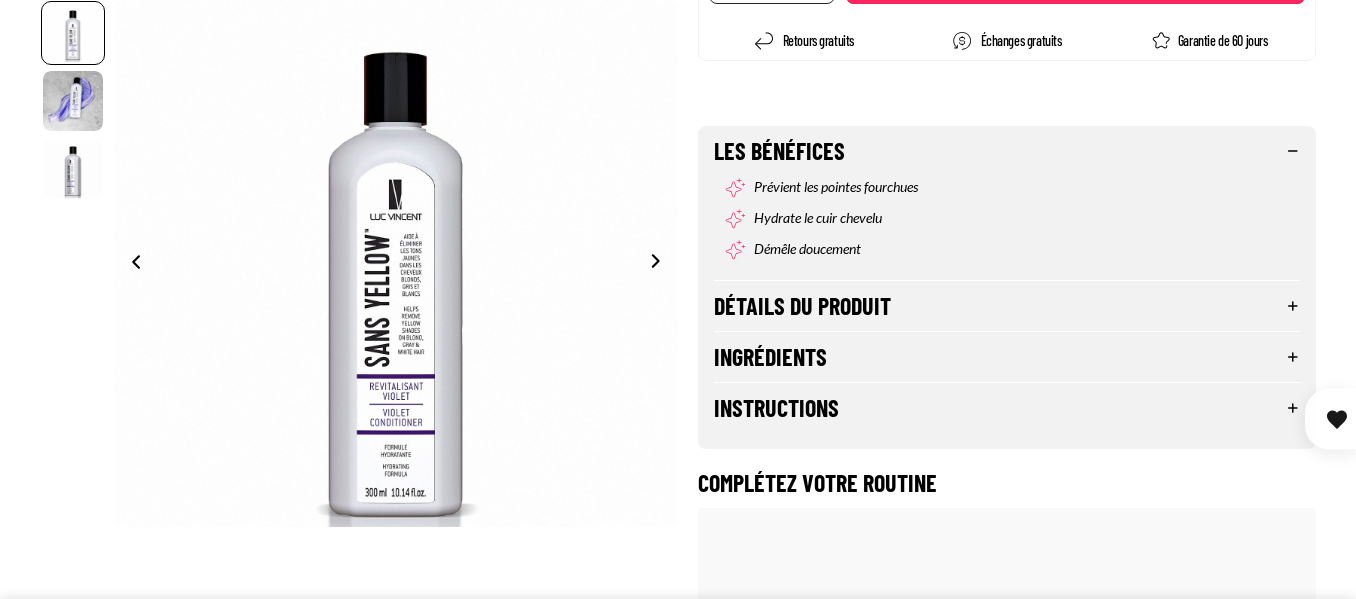 click on "Ingrédients" at bounding box center (1007, 357) 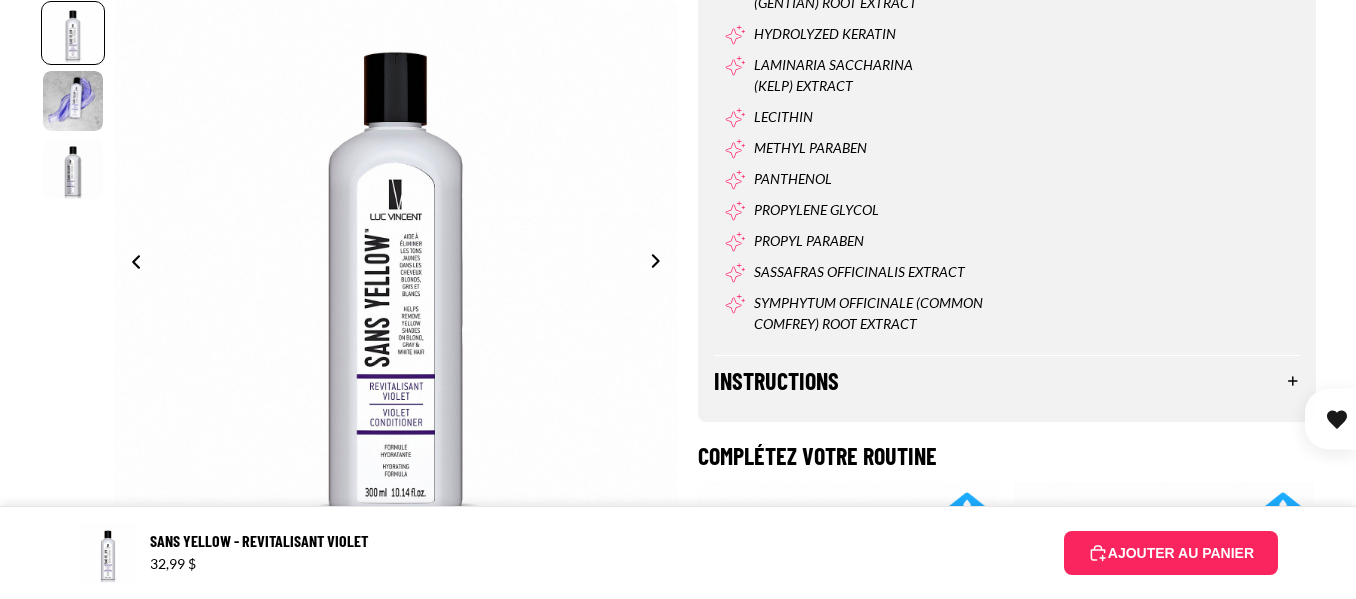 scroll, scrollTop: 1680, scrollLeft: 0, axis: vertical 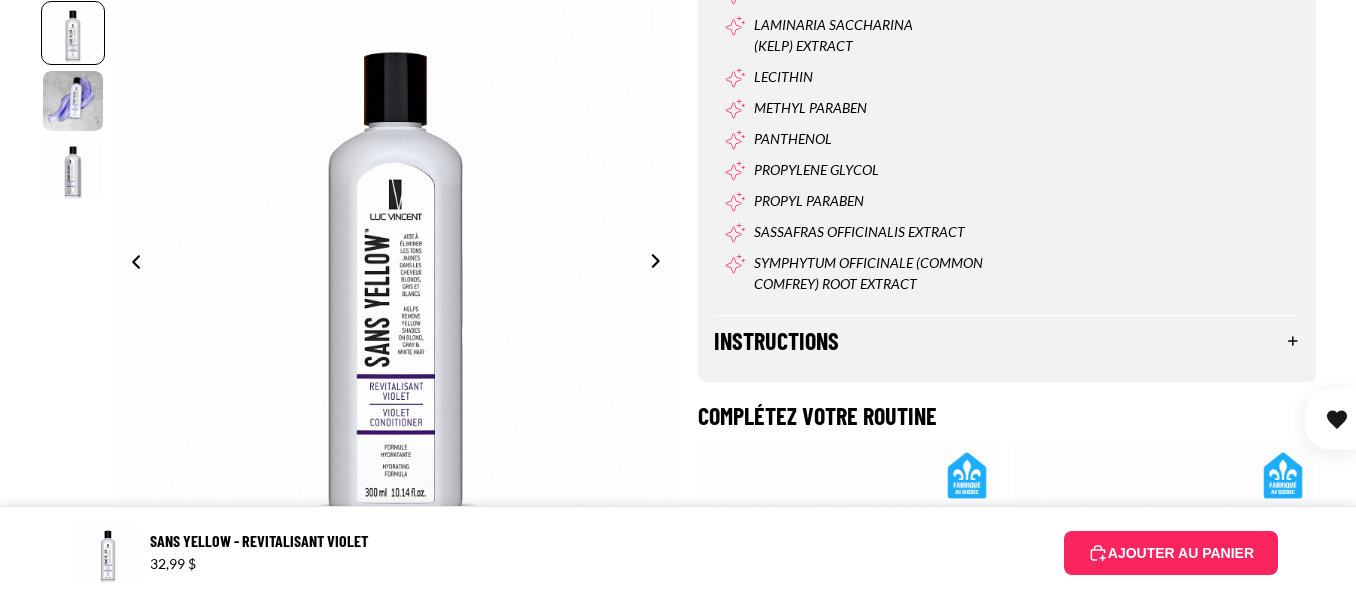 click on "Instructions" at bounding box center (1007, 341) 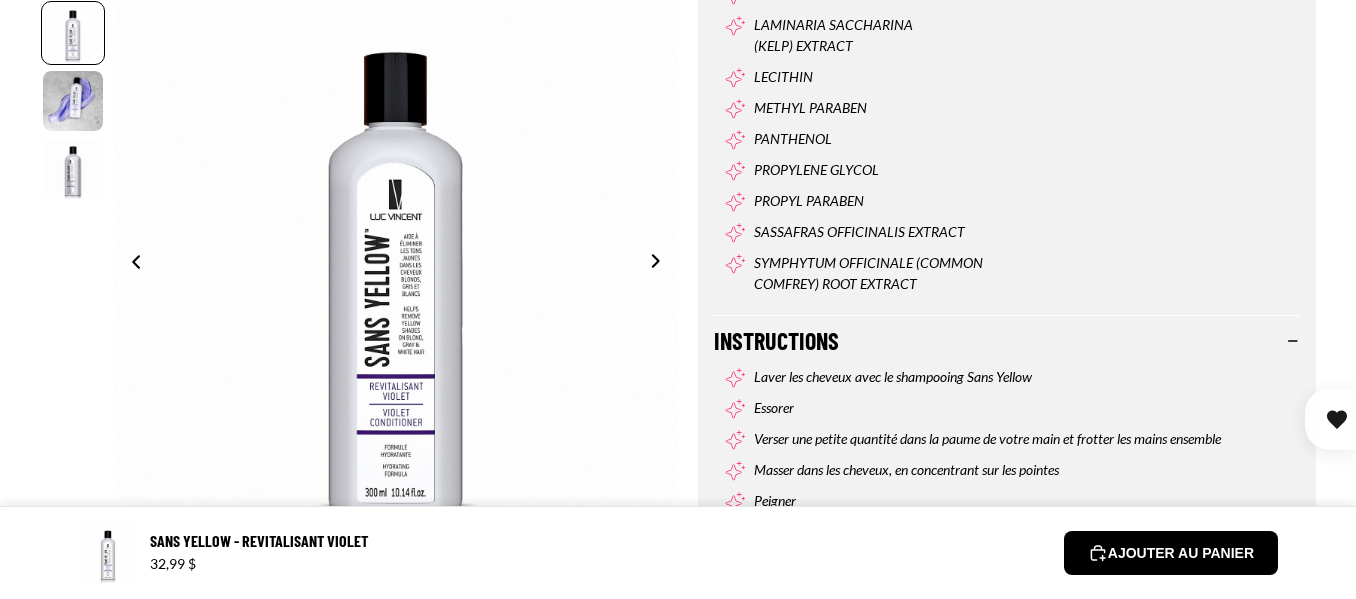 click on "AJOUTER AU PANIER" at bounding box center [1171, 553] 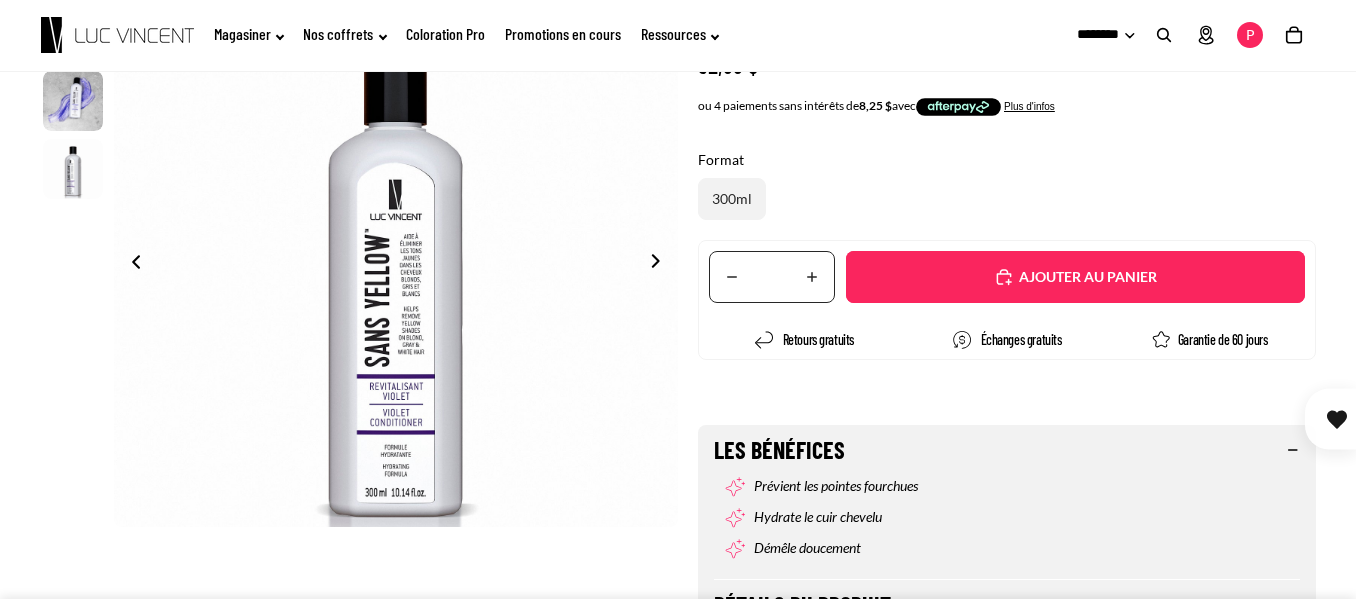 scroll, scrollTop: 359, scrollLeft: 0, axis: vertical 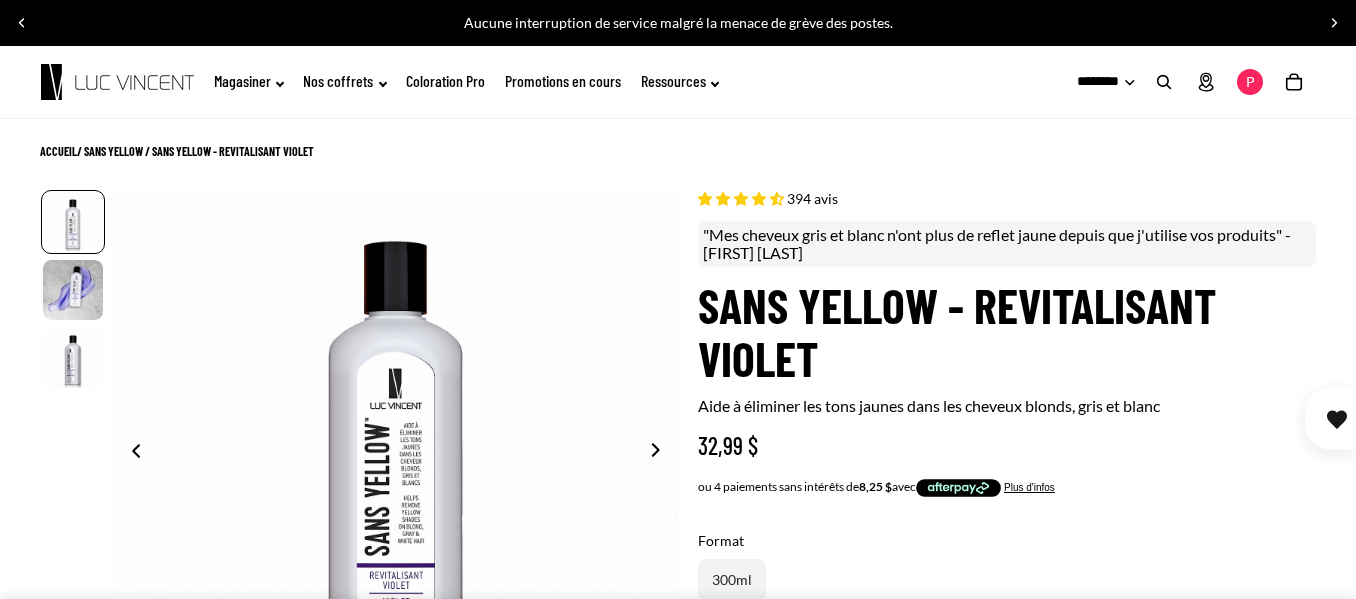 click on "Promotions en cours" 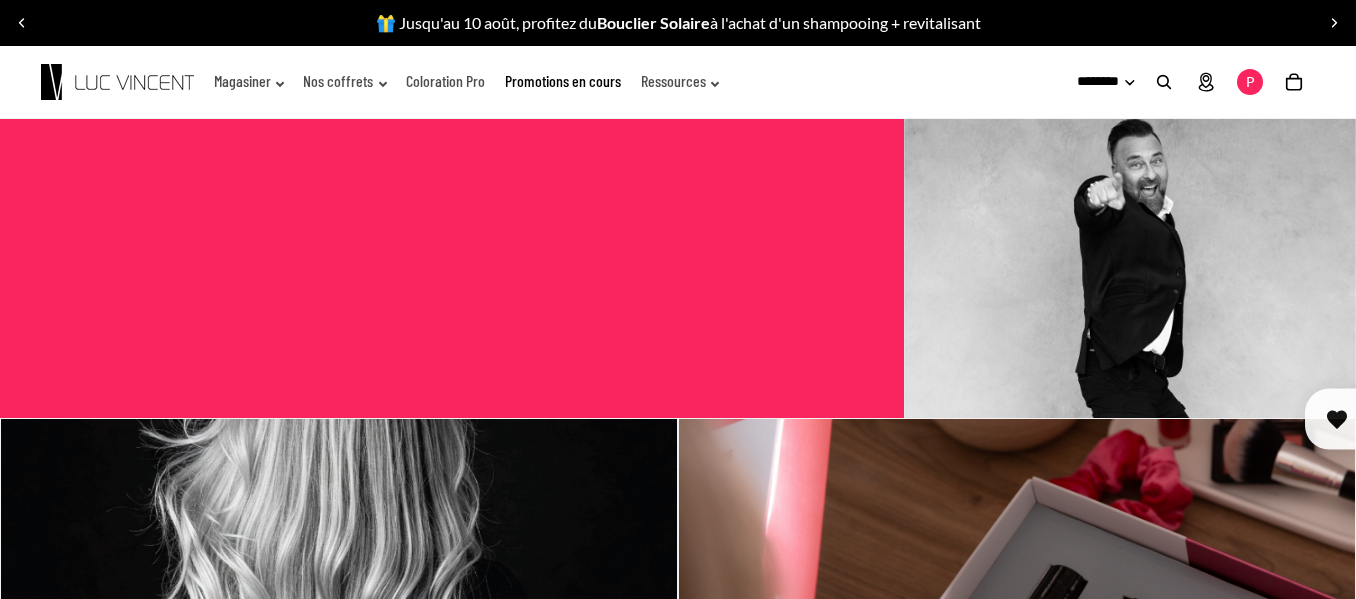 scroll, scrollTop: 0, scrollLeft: 0, axis: both 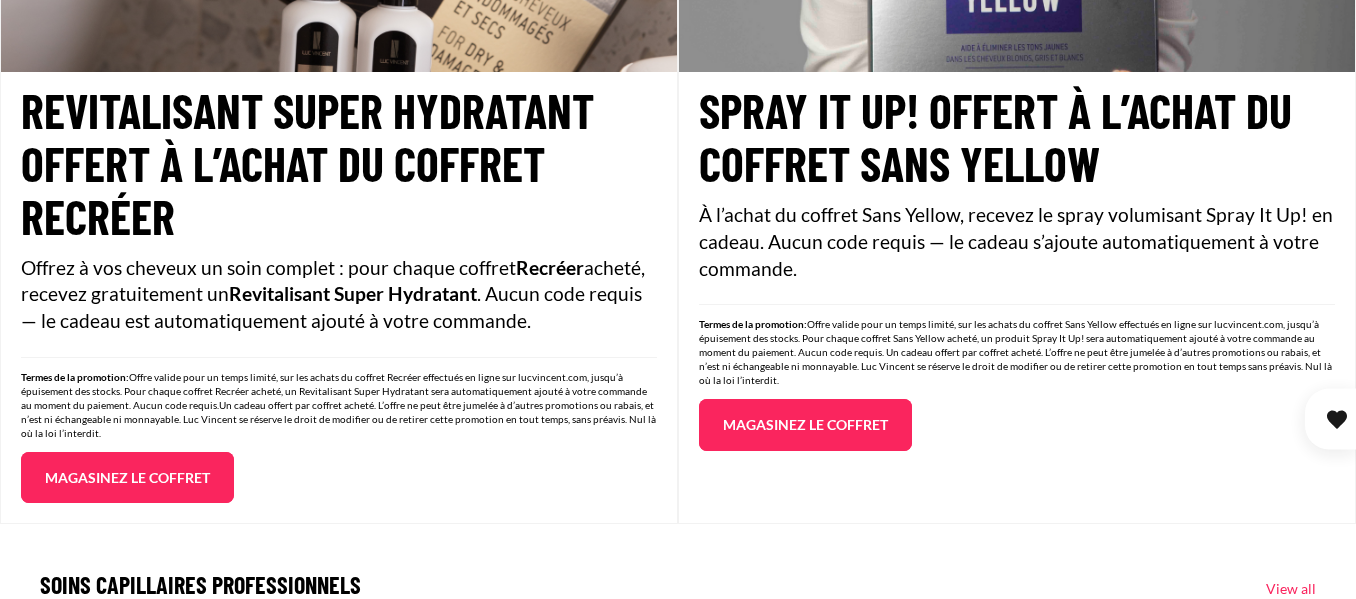 click on "Magasinez le coffret" at bounding box center [805, 425] 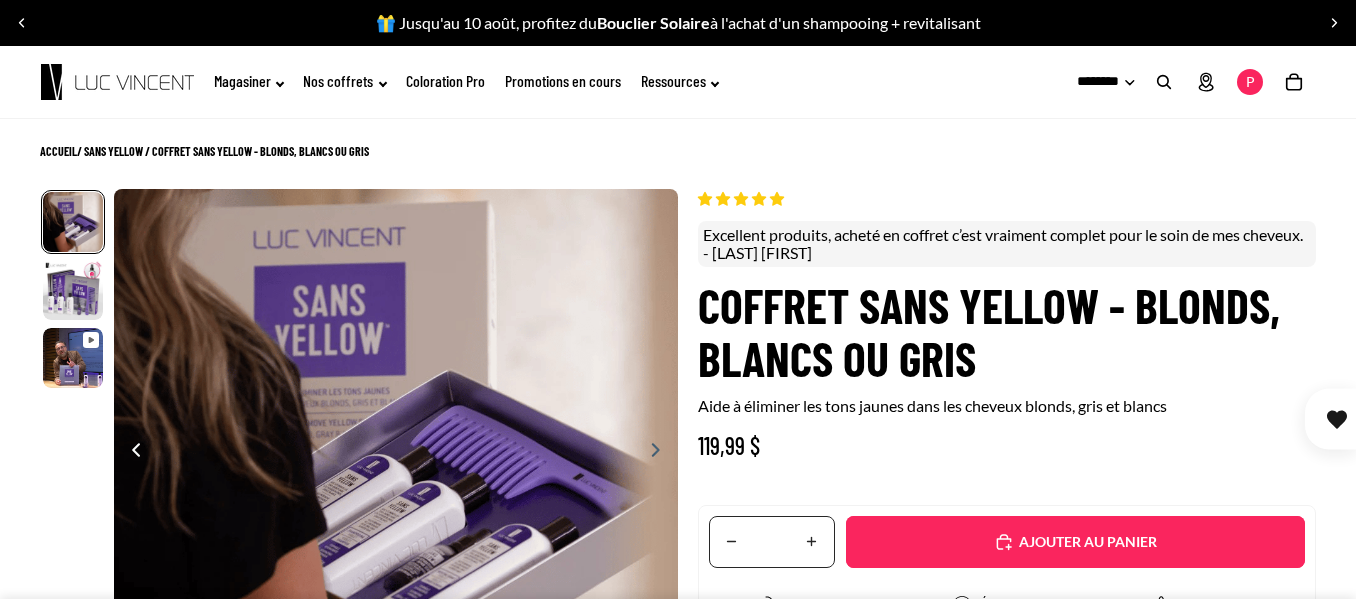 scroll, scrollTop: 0, scrollLeft: 0, axis: both 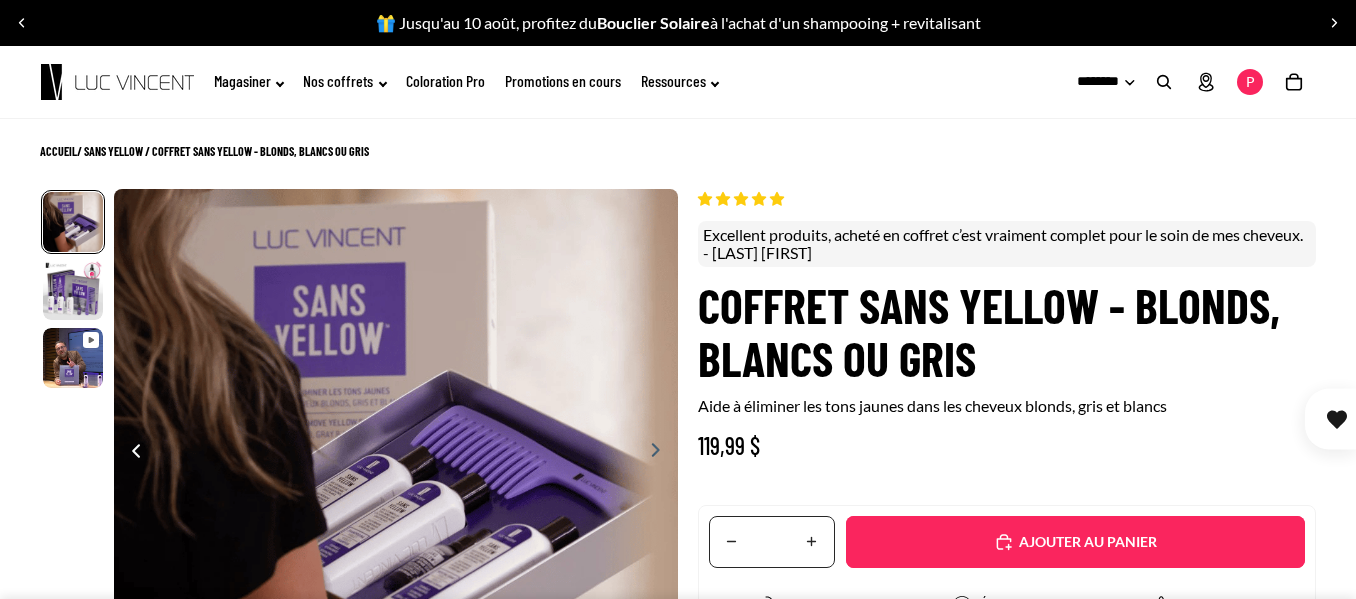 click on "Ajouté" at bounding box center [1085, 542] 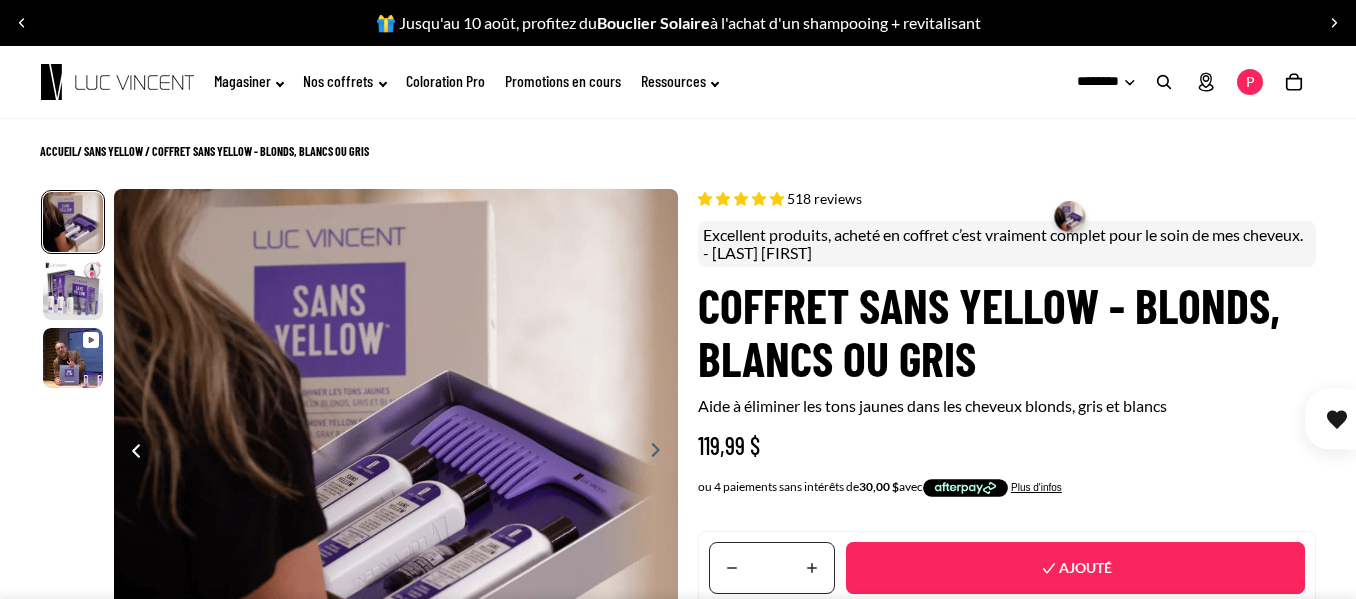 select on "**********" 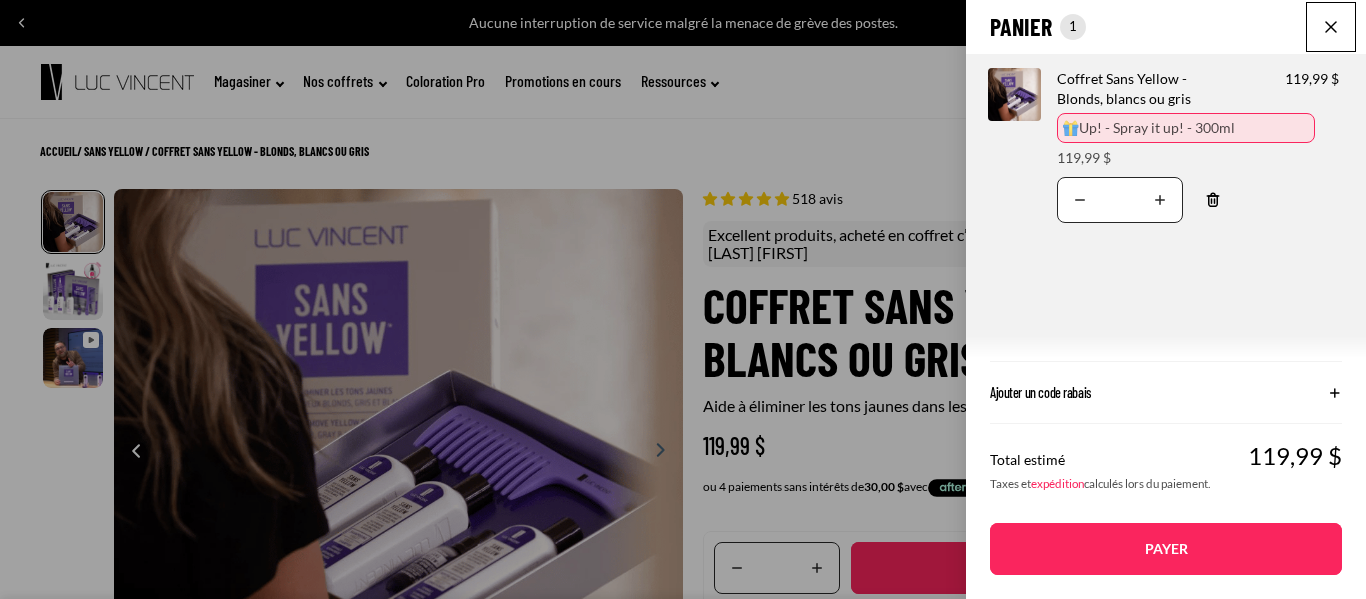 click on "Panier
Nombre total d'articles dans le panier: 1
1
1
Total du panier
119,99CAD
Image de produit
Informations sur le produit
Quantité
Nombre total de produits
Coffret Sans Yellow - Blonds, blancs ou gris
🎁   Prix 119,99 $" 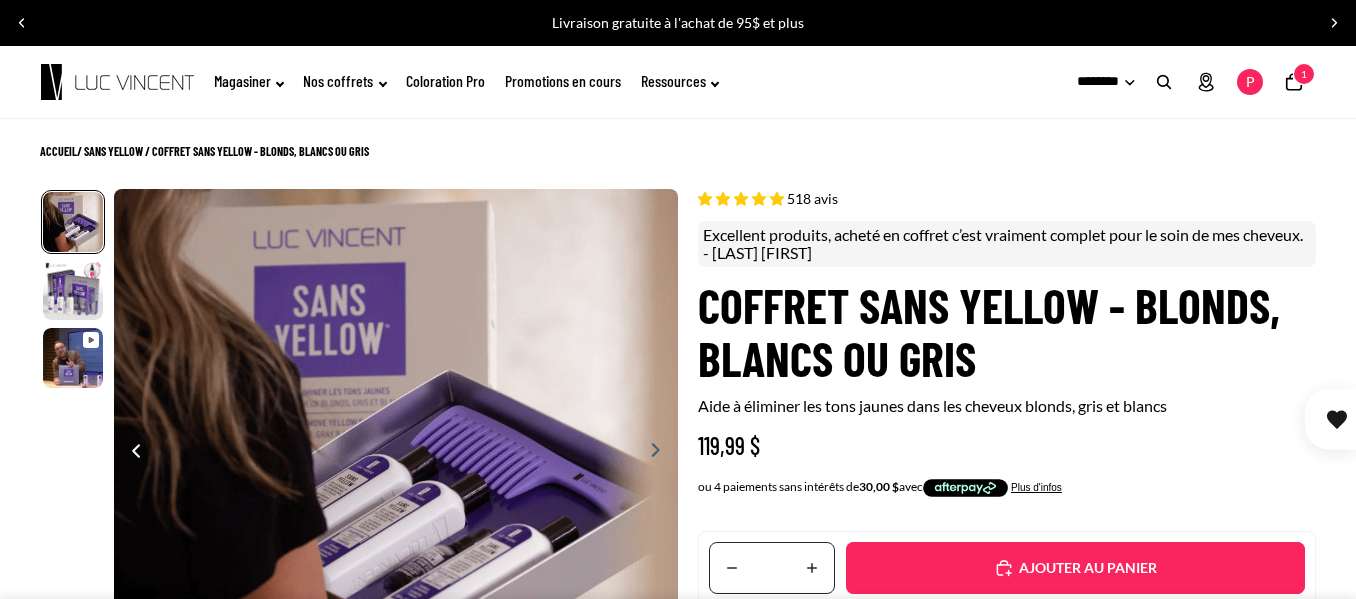 type 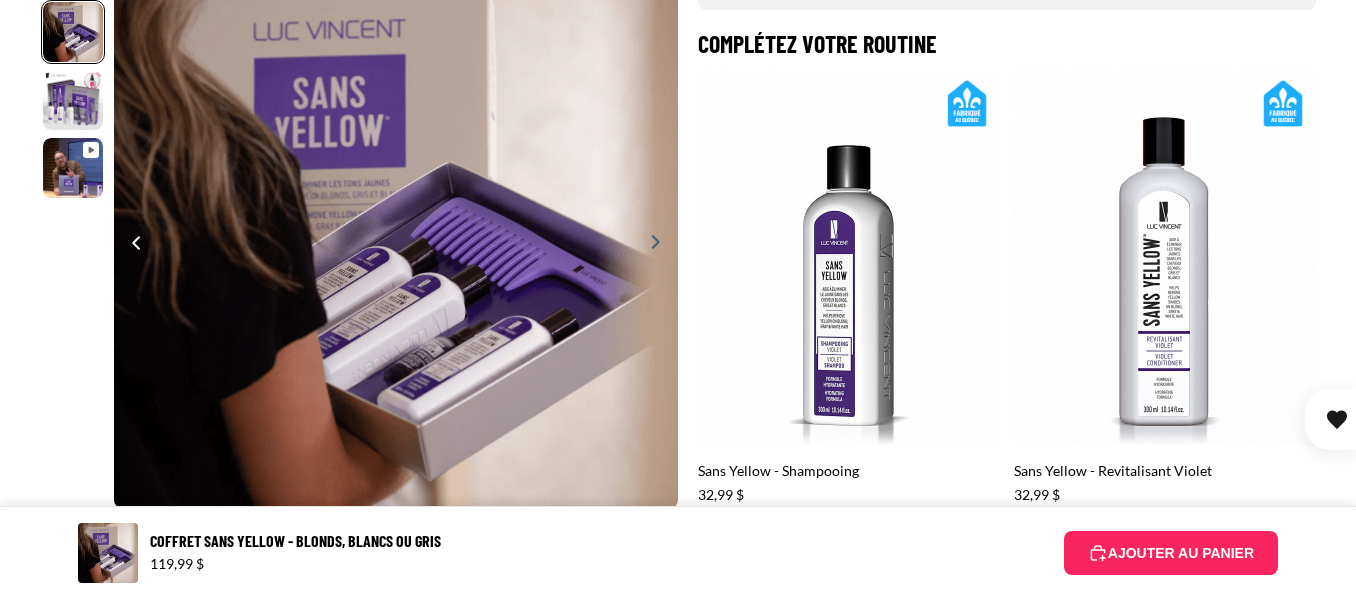 scroll, scrollTop: 1280, scrollLeft: 0, axis: vertical 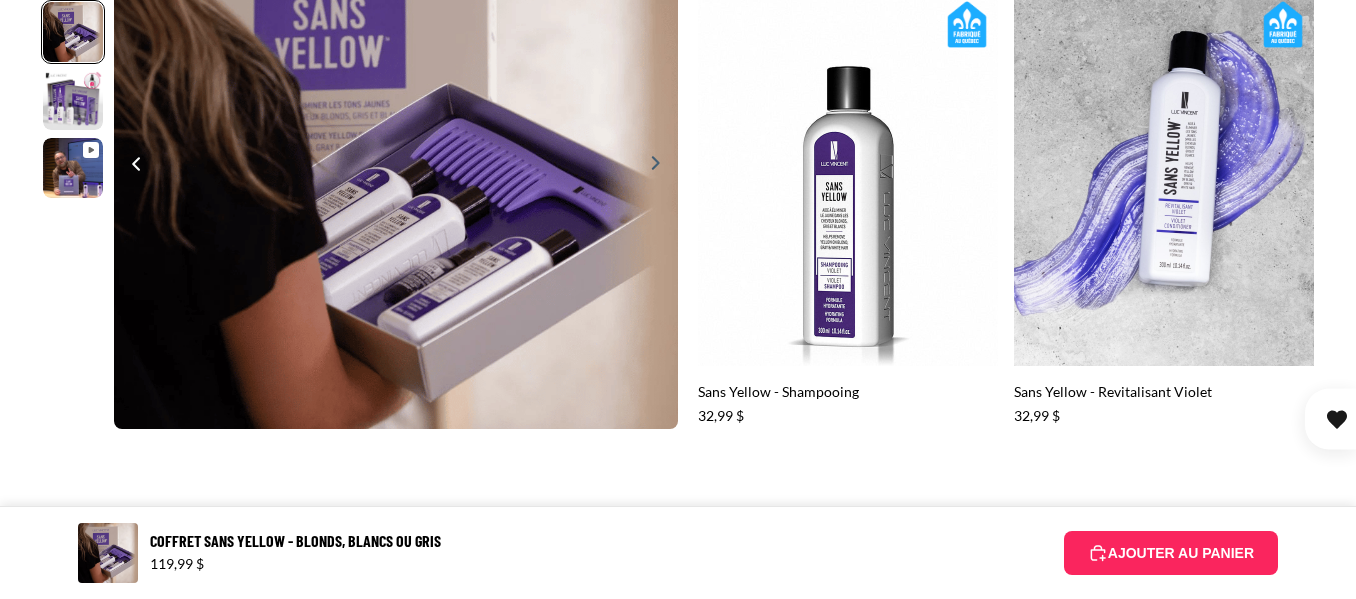 click 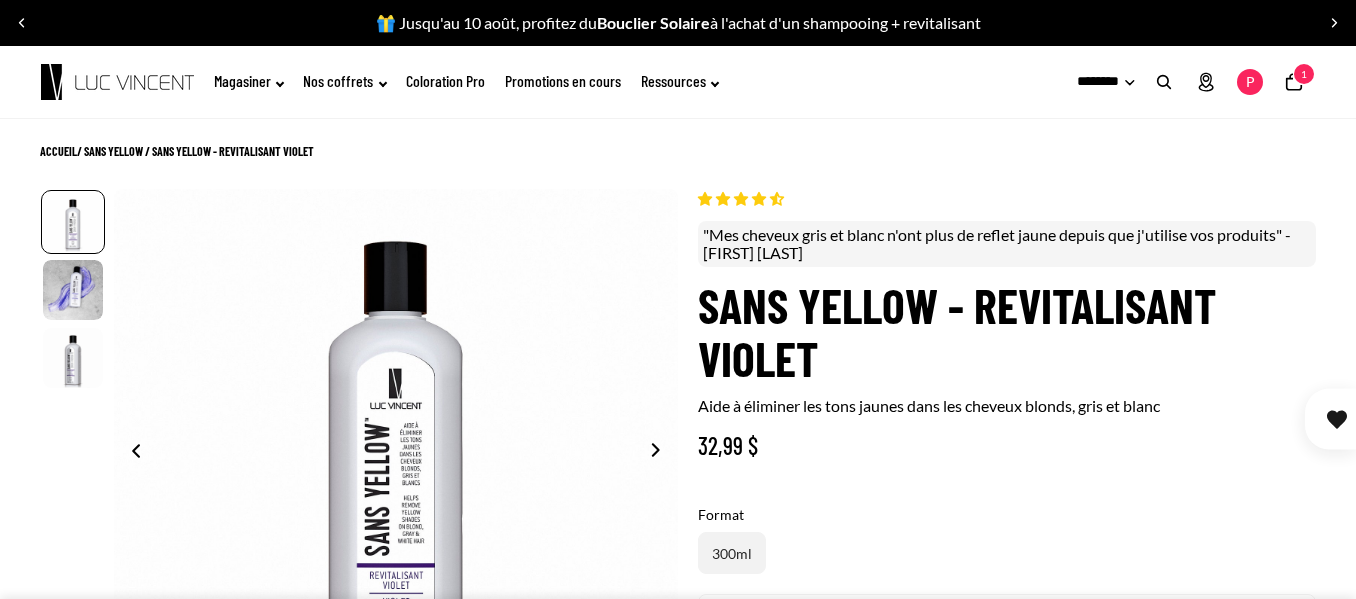 scroll, scrollTop: 0, scrollLeft: 0, axis: both 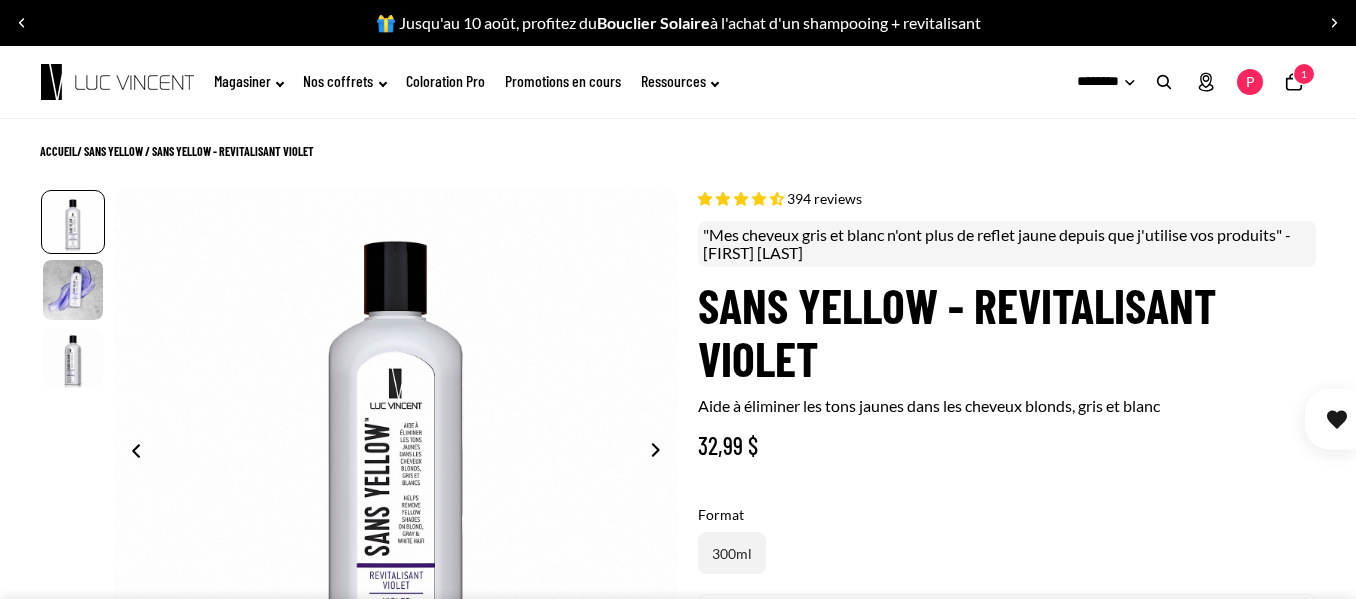 select on "**********" 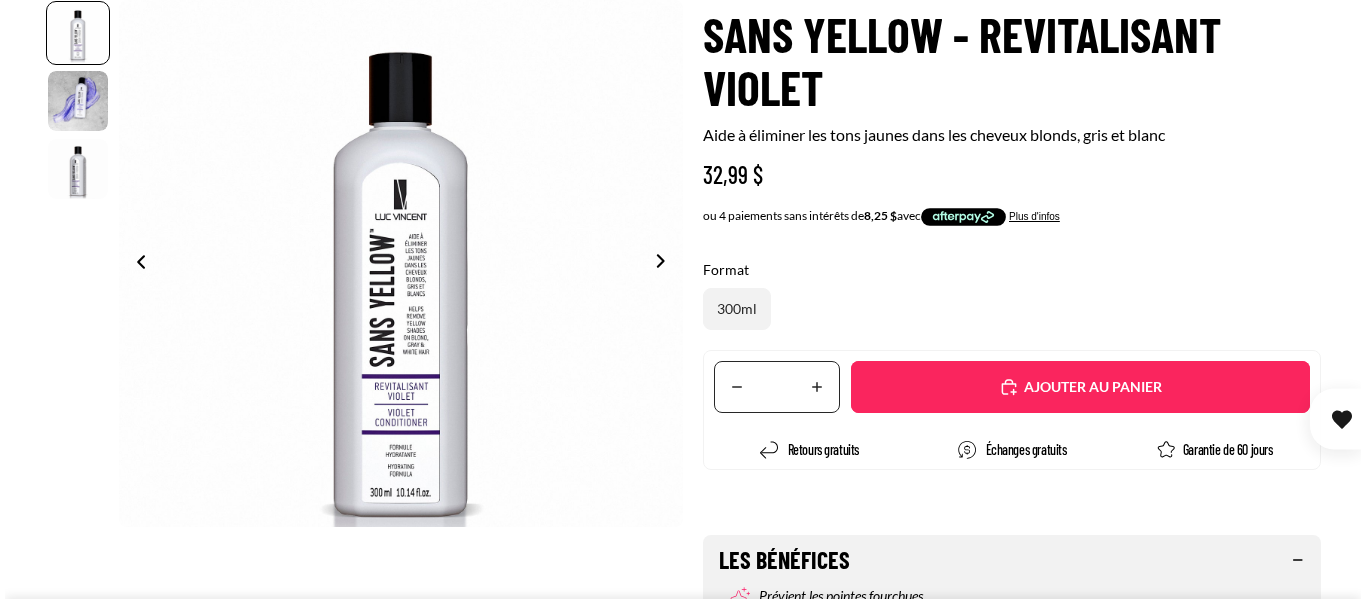 scroll, scrollTop: 402, scrollLeft: 0, axis: vertical 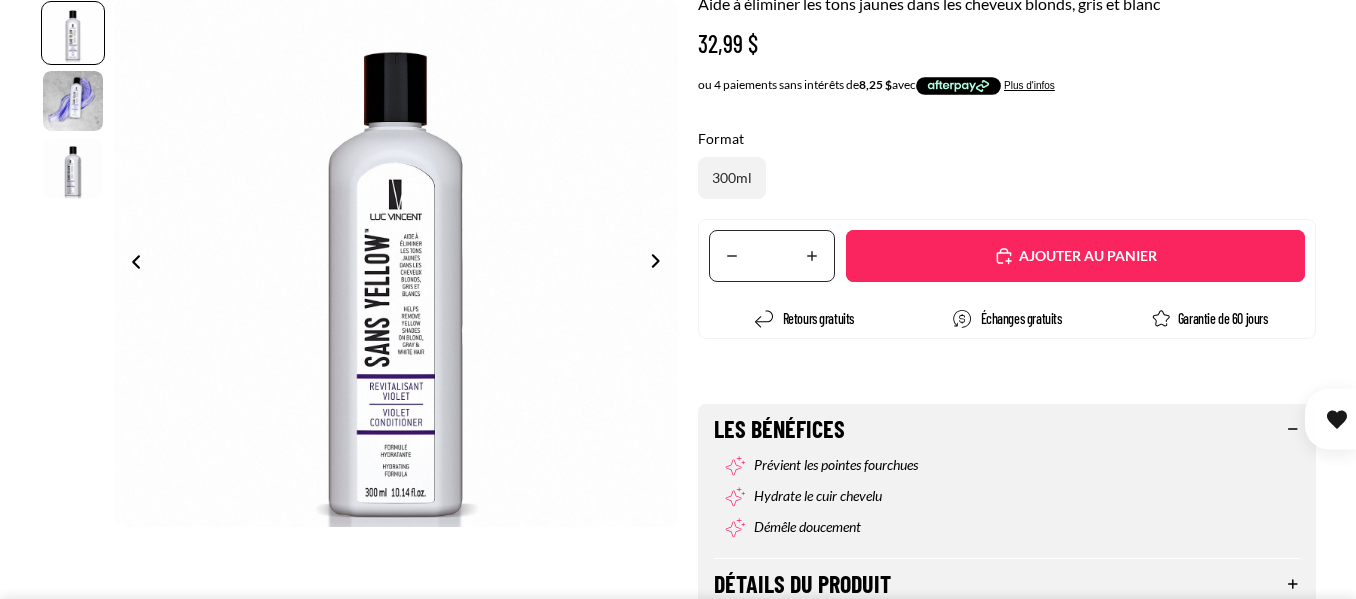 click on "Ajouté" at bounding box center [1085, 256] 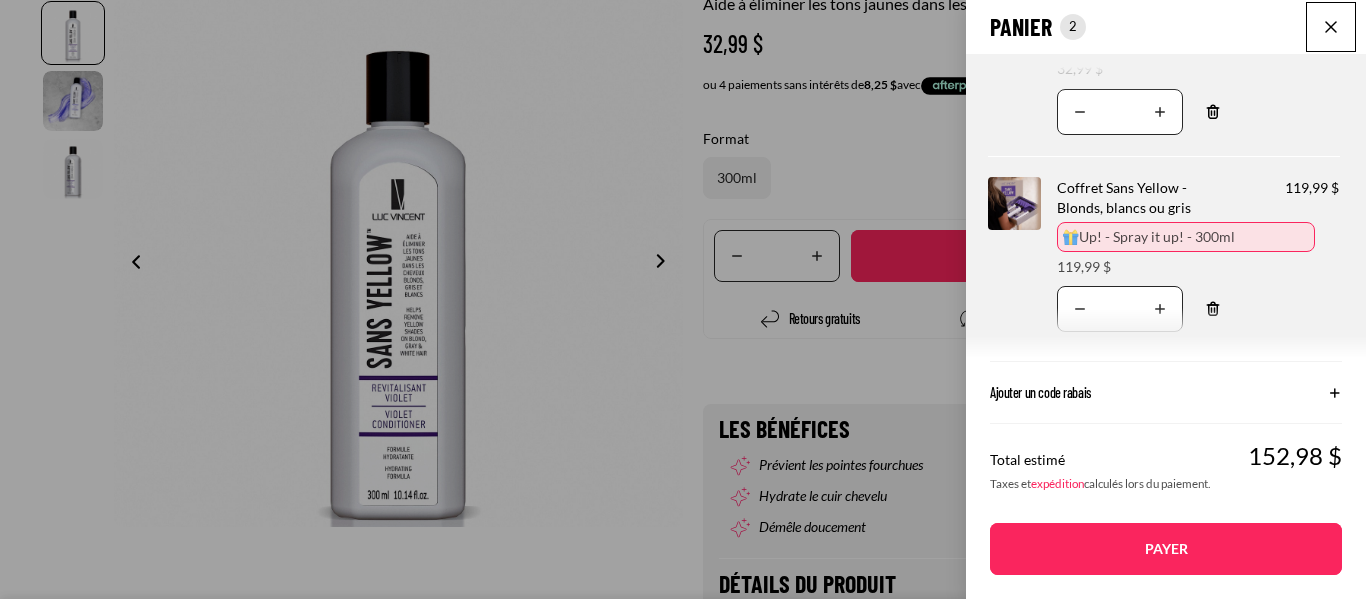 scroll, scrollTop: 0, scrollLeft: 0, axis: both 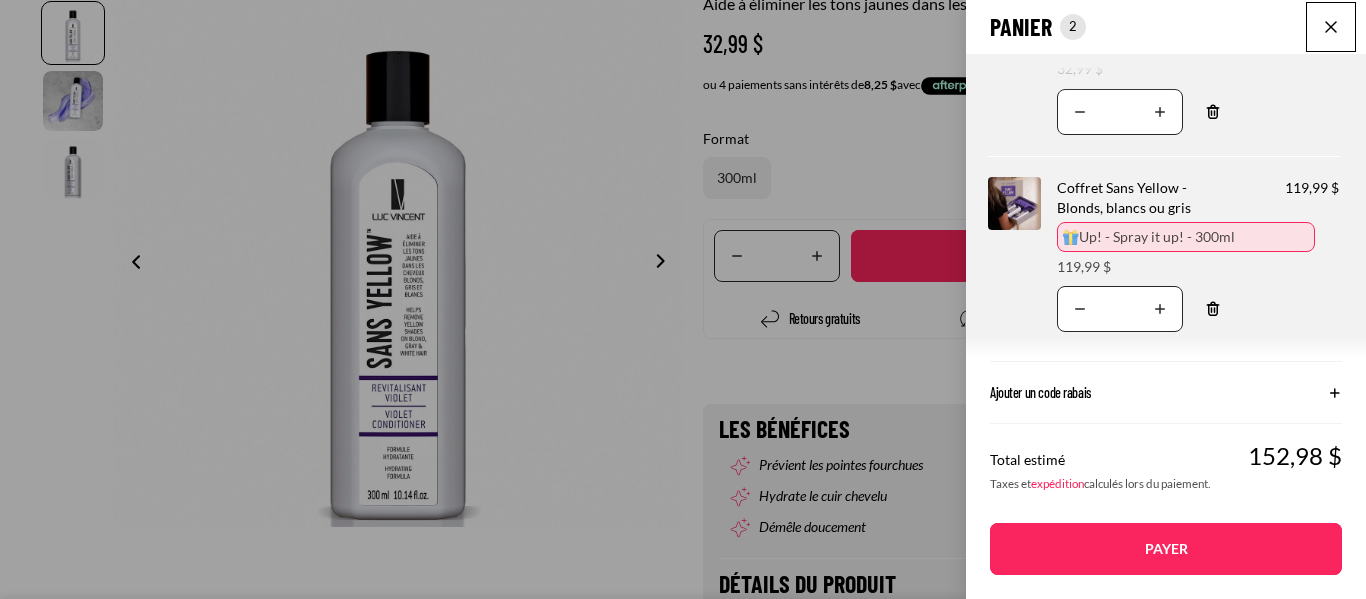 click on "Ajouter un code rabais" 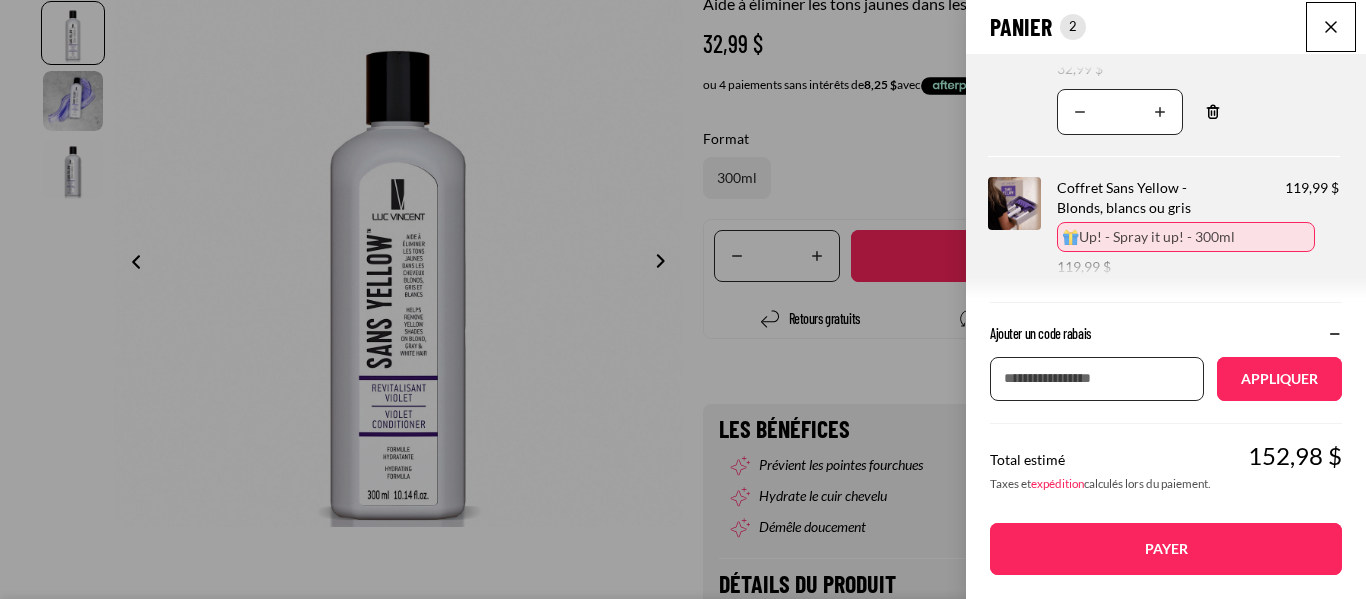 click on "Payer" at bounding box center [1166, 549] 